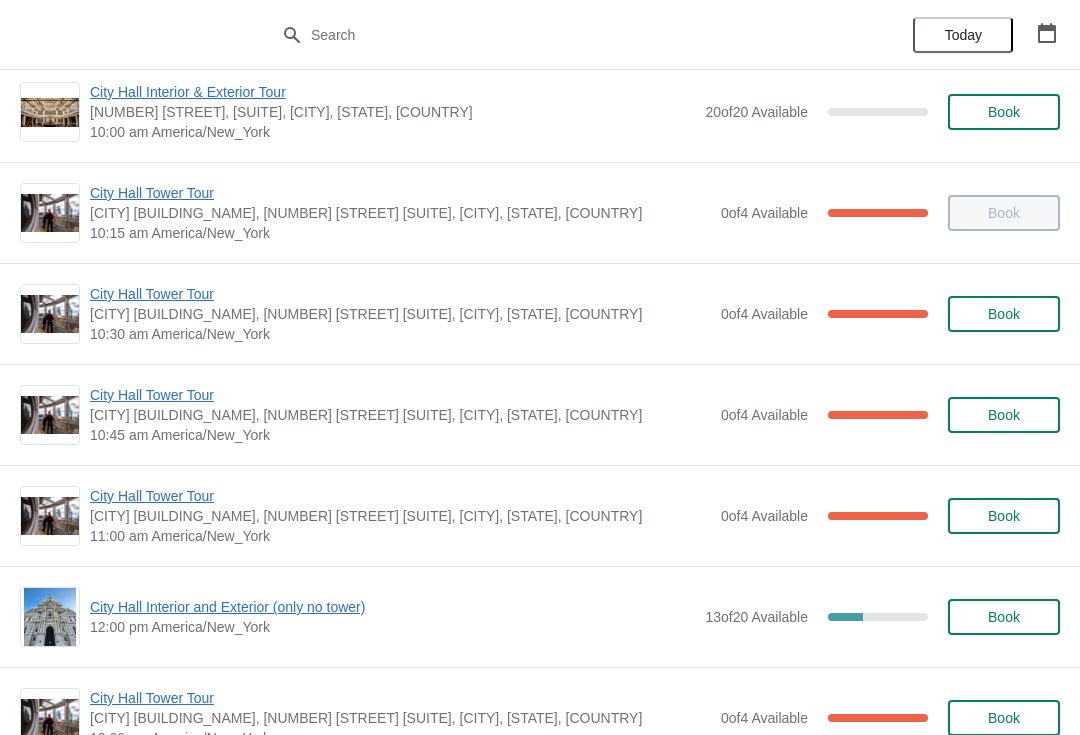 scroll, scrollTop: 324, scrollLeft: 0, axis: vertical 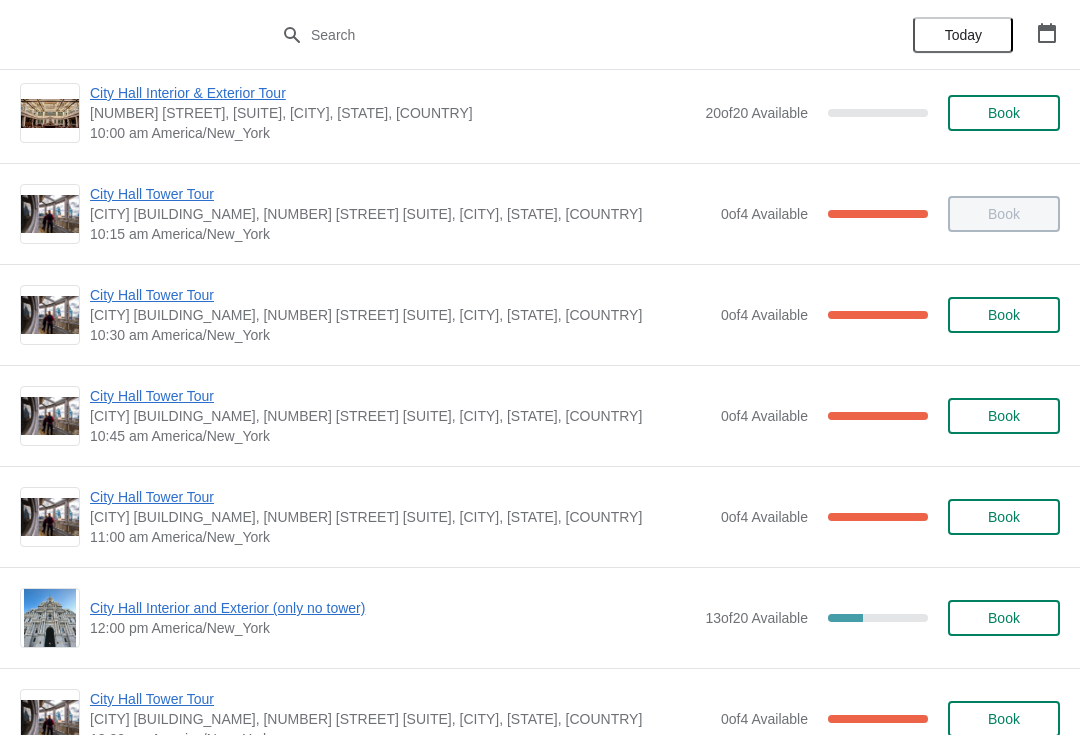 click on "City Hall Tower Tour" at bounding box center [400, 396] 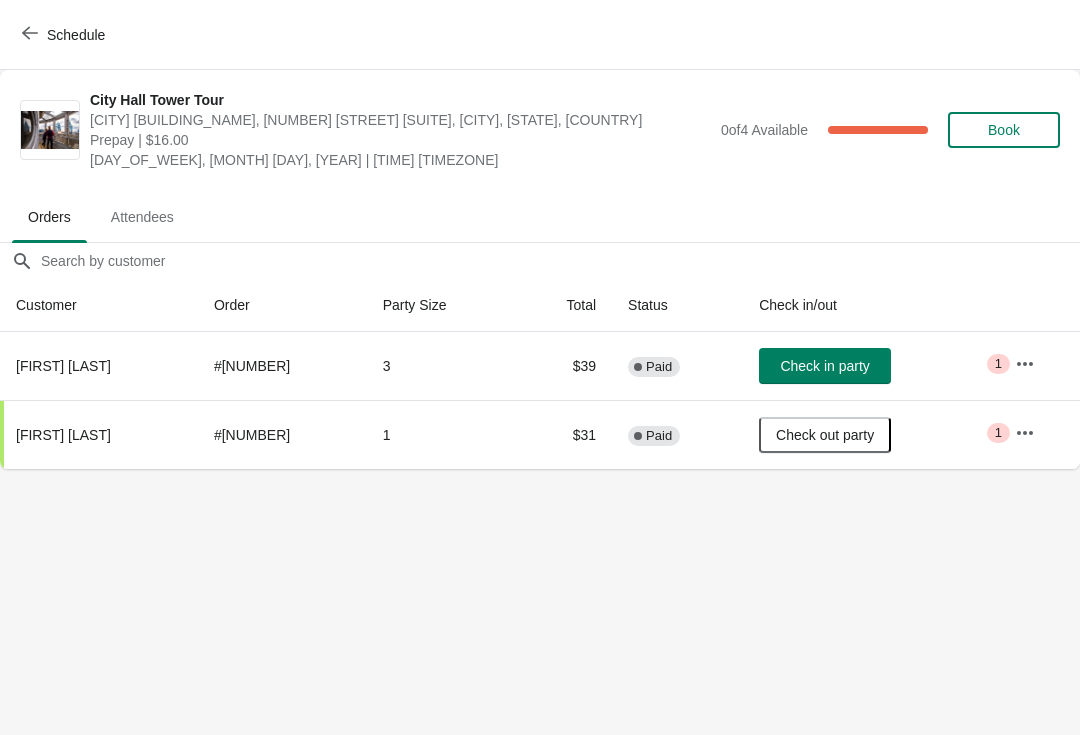click on "Check in party" at bounding box center (824, 366) 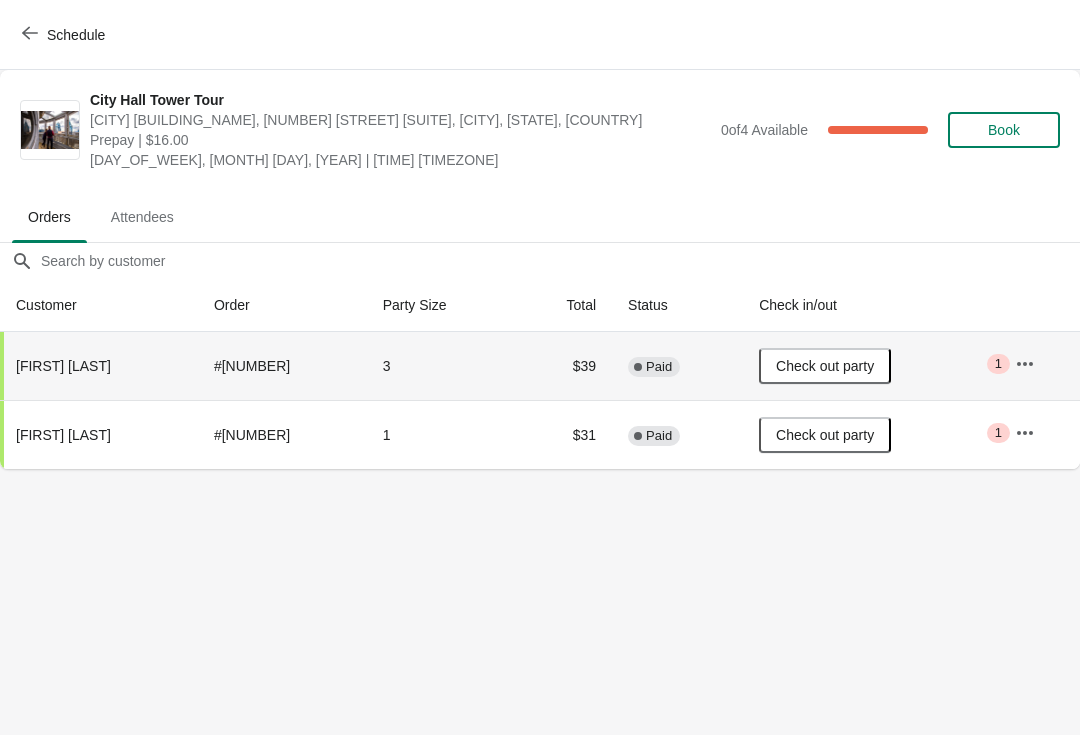 click on "Schedule" at bounding box center (65, 34) 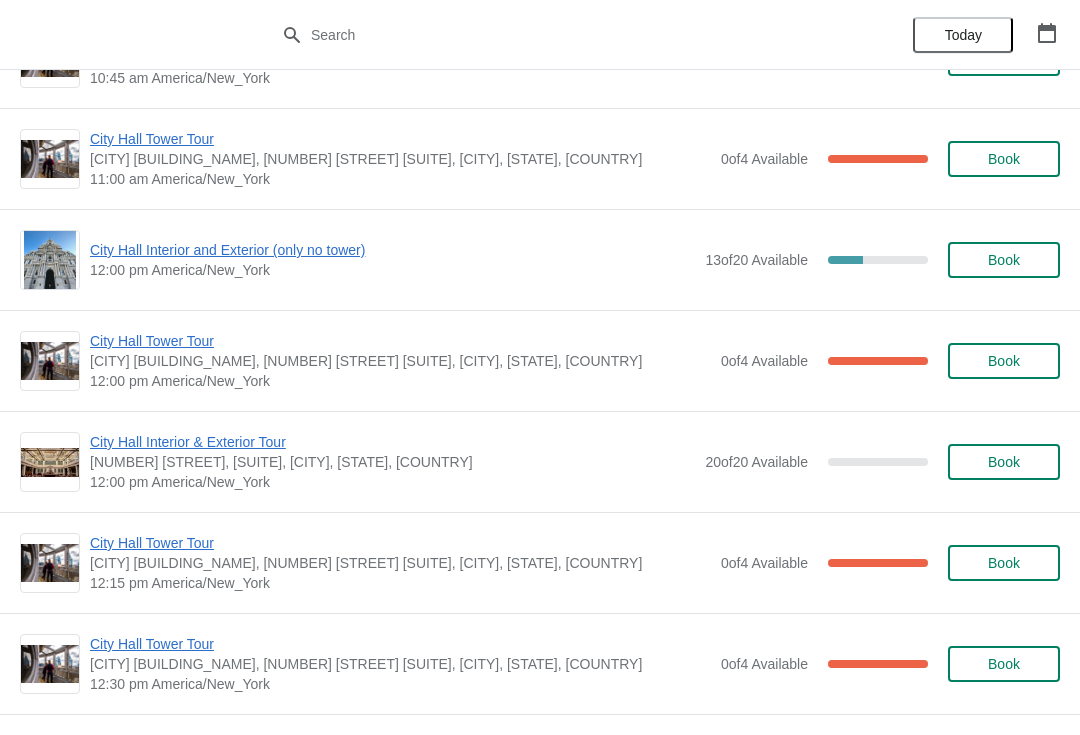 scroll, scrollTop: 683, scrollLeft: 0, axis: vertical 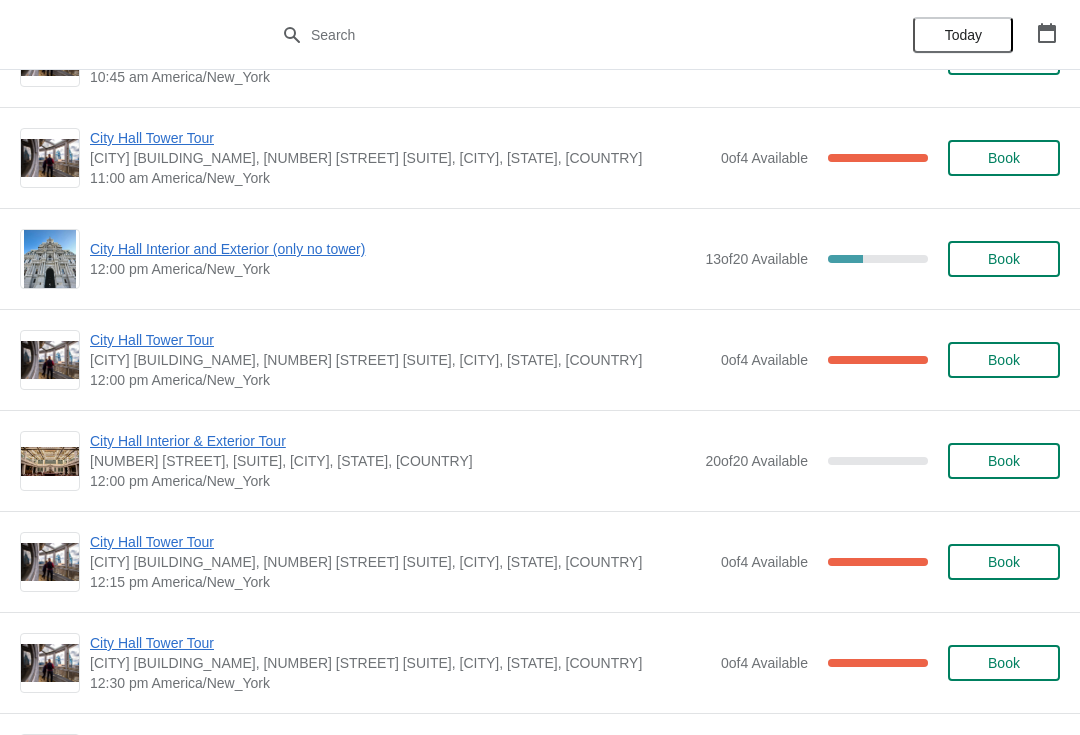click on "City Hall Interior & Exterior Tour" at bounding box center (392, 441) 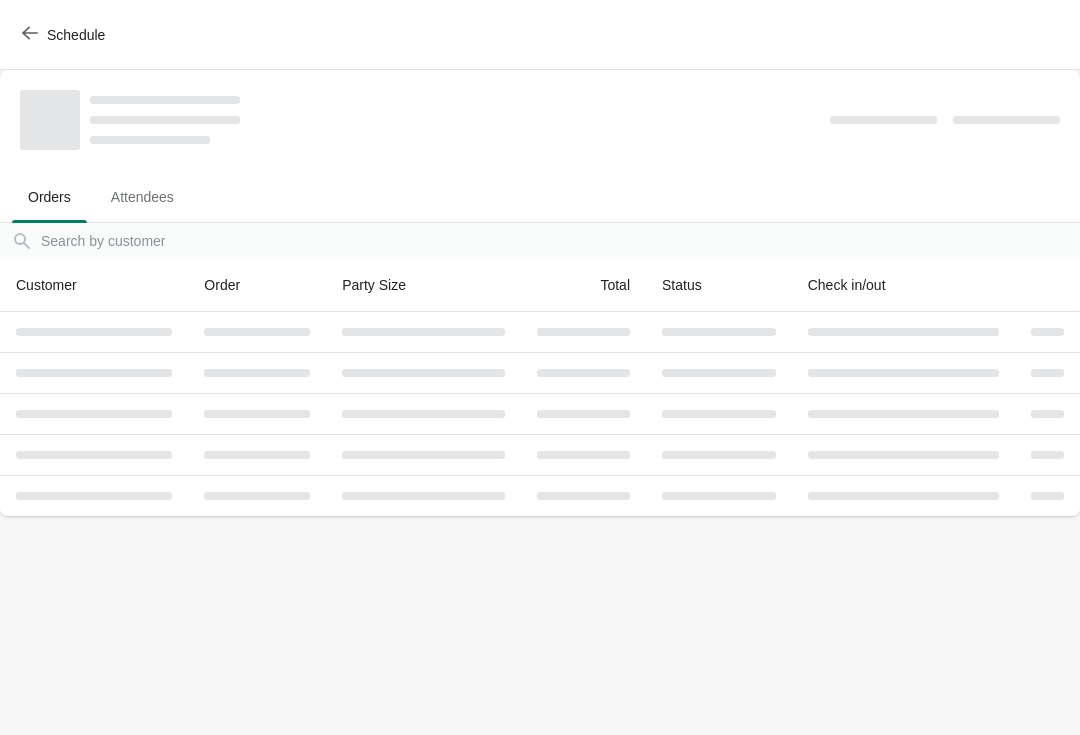 scroll, scrollTop: 0, scrollLeft: 0, axis: both 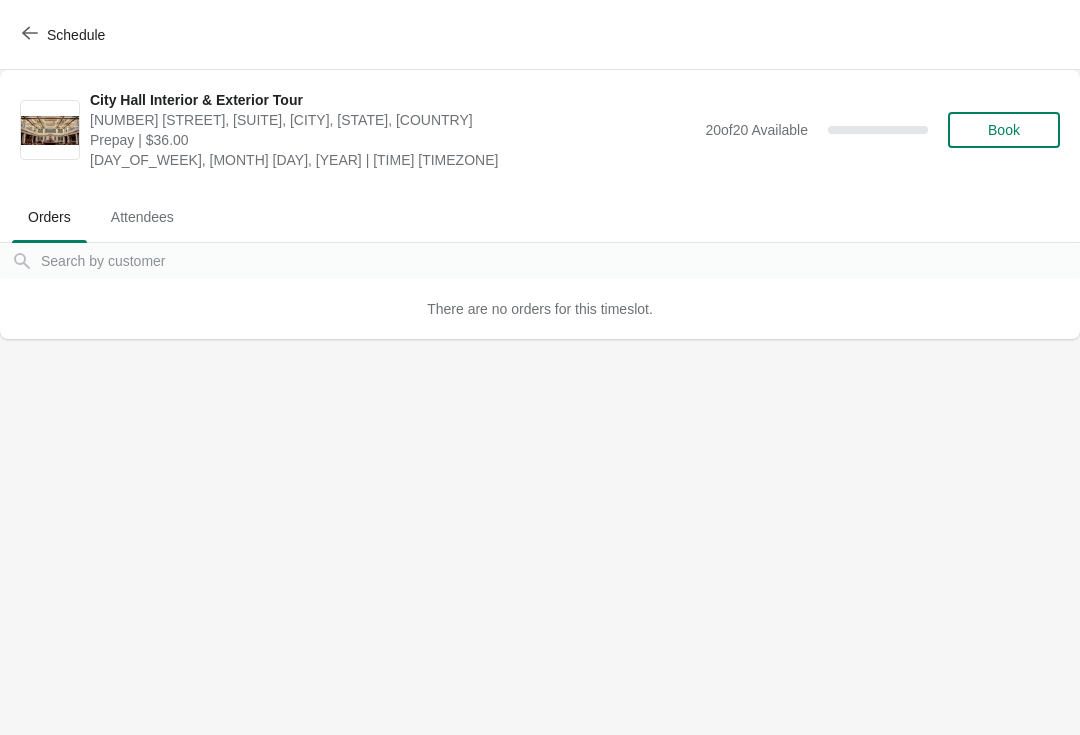 click on "Schedule" at bounding box center [65, 34] 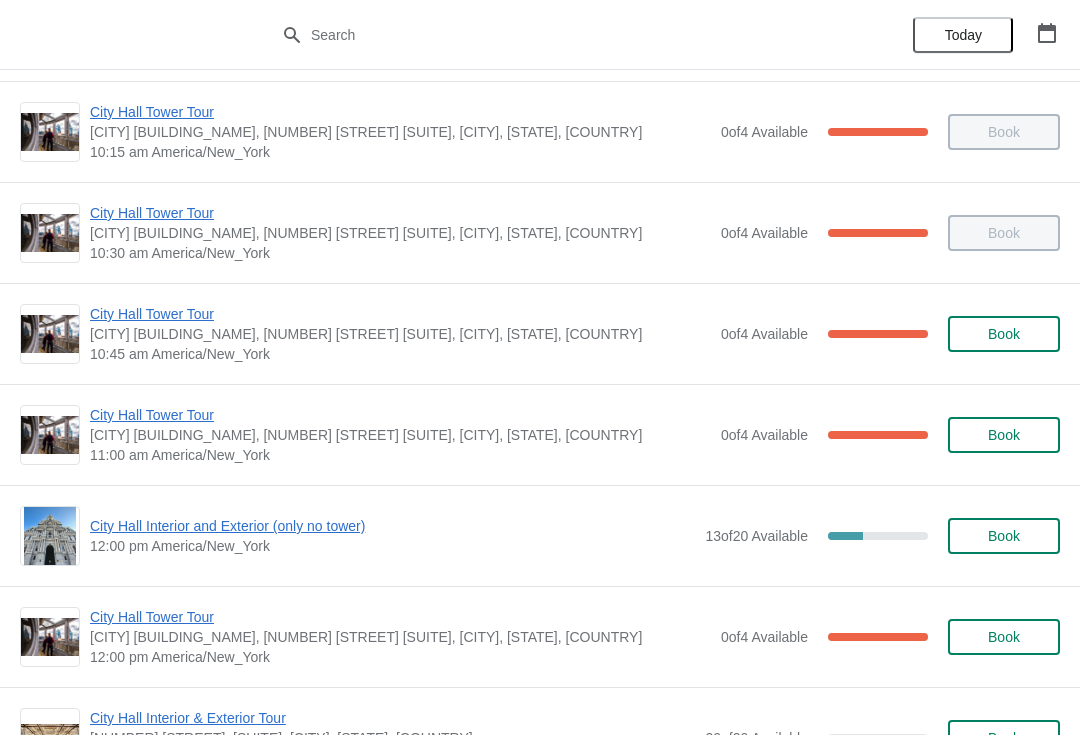 scroll, scrollTop: 467, scrollLeft: 0, axis: vertical 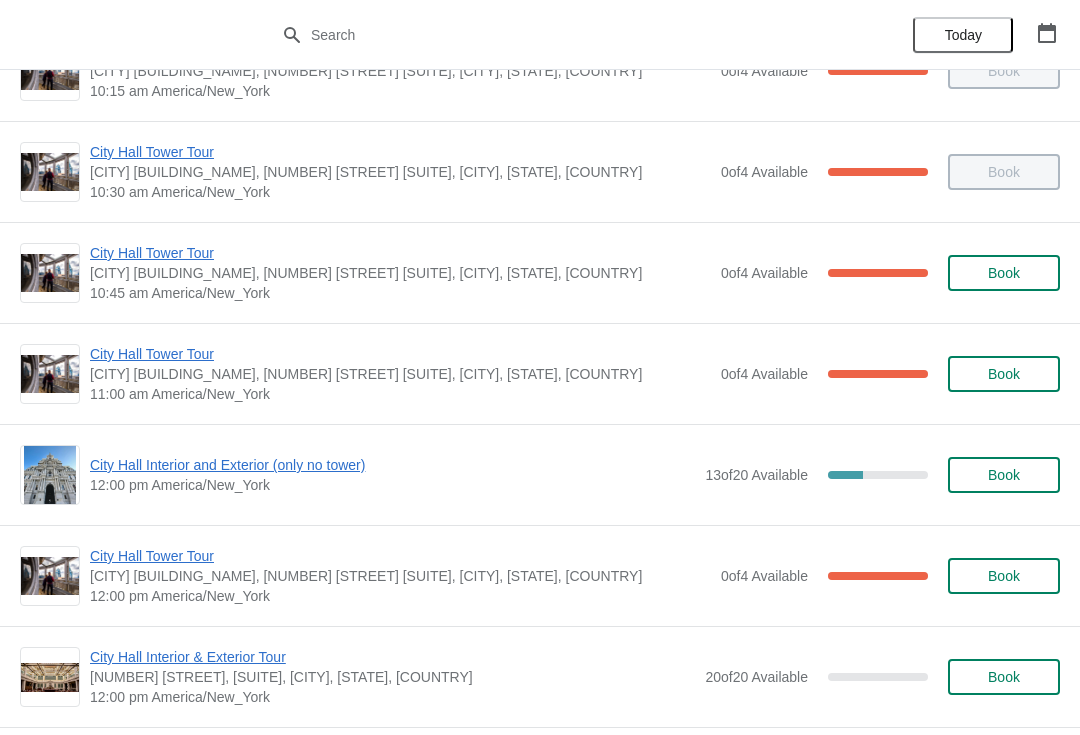 click on "City Hall Interior and Exterior (only no tower)" at bounding box center (392, 465) 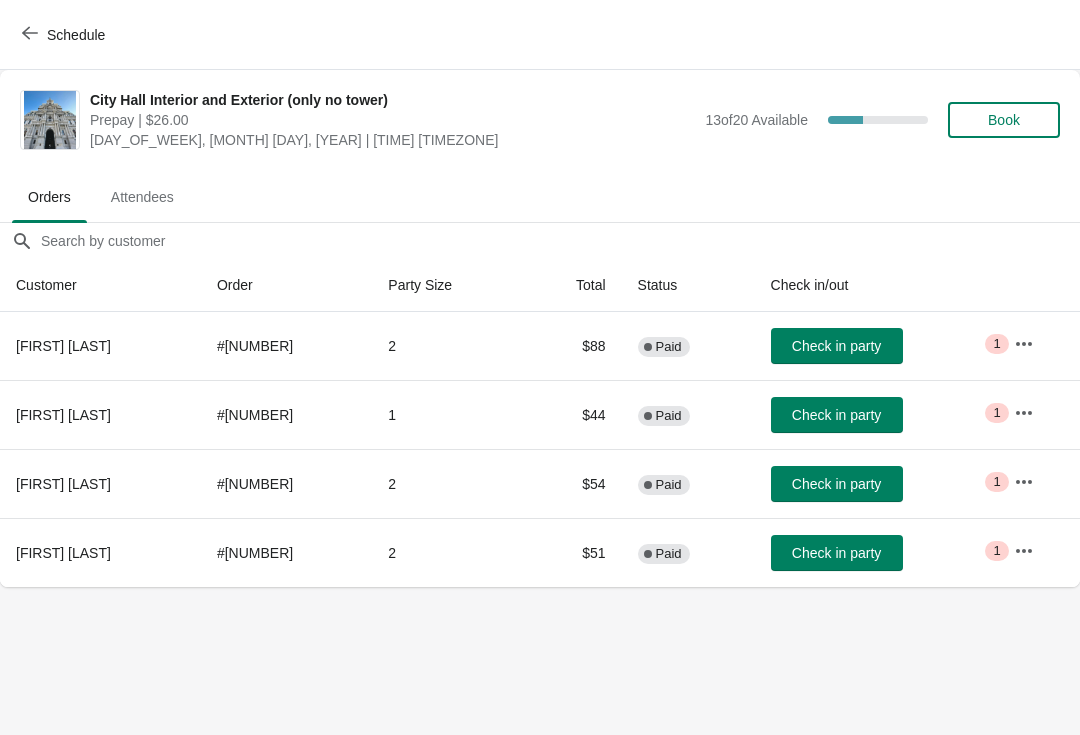 click 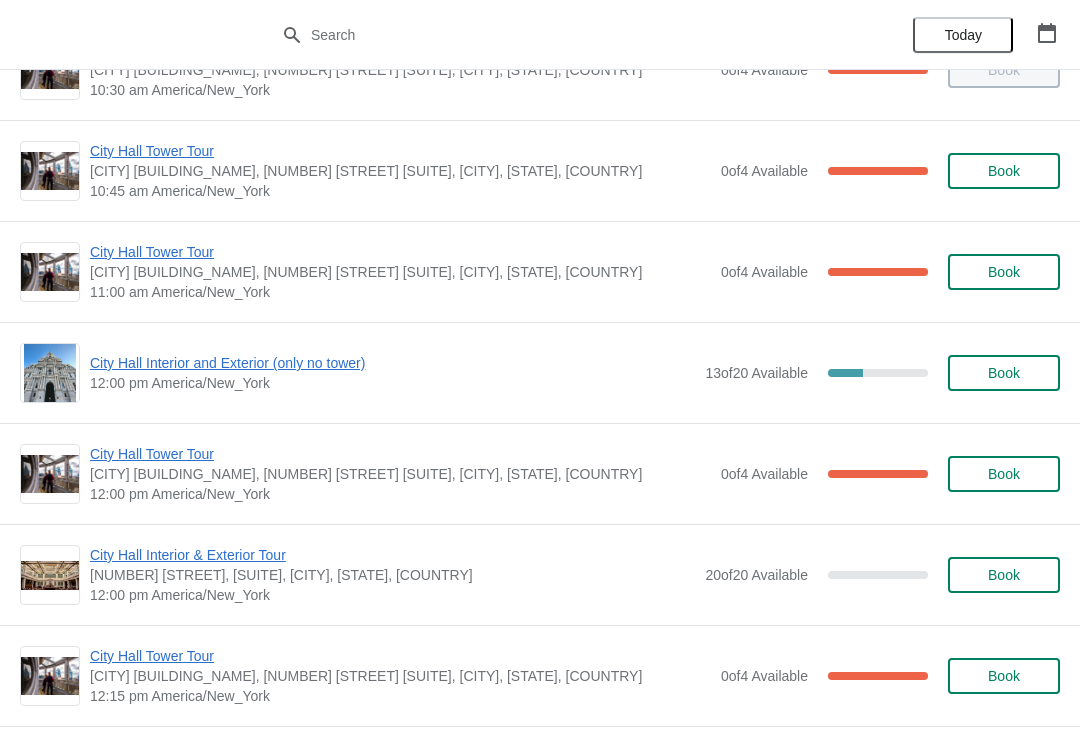scroll, scrollTop: 593, scrollLeft: 0, axis: vertical 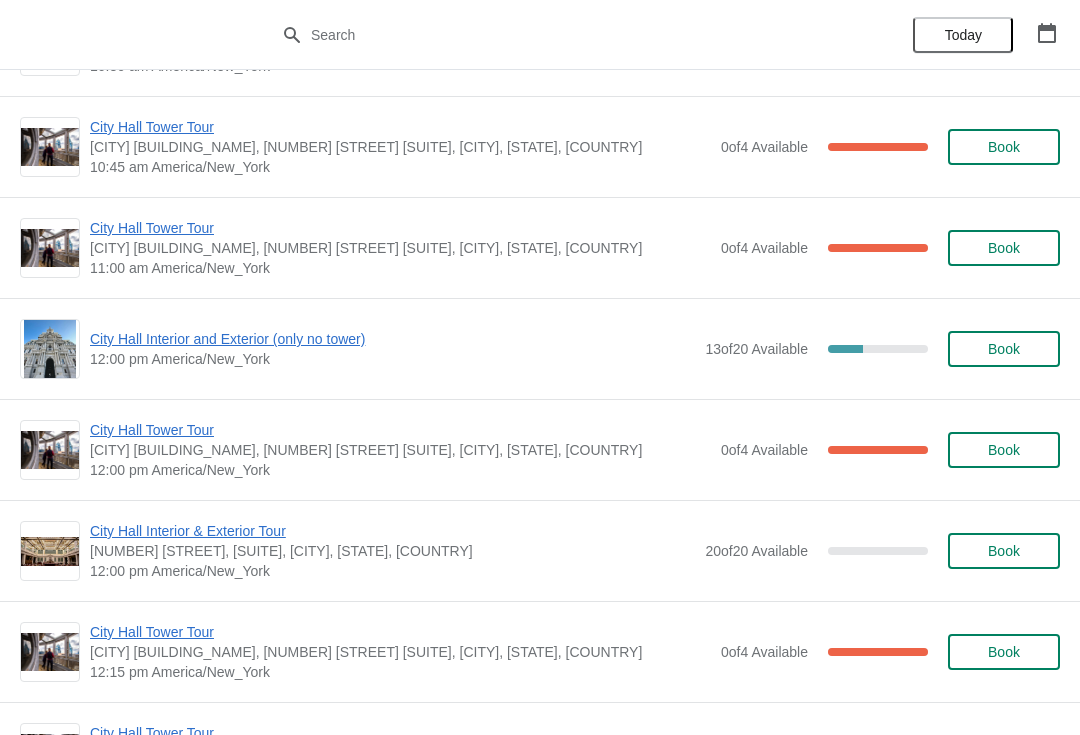 click on "Book" at bounding box center [1004, 349] 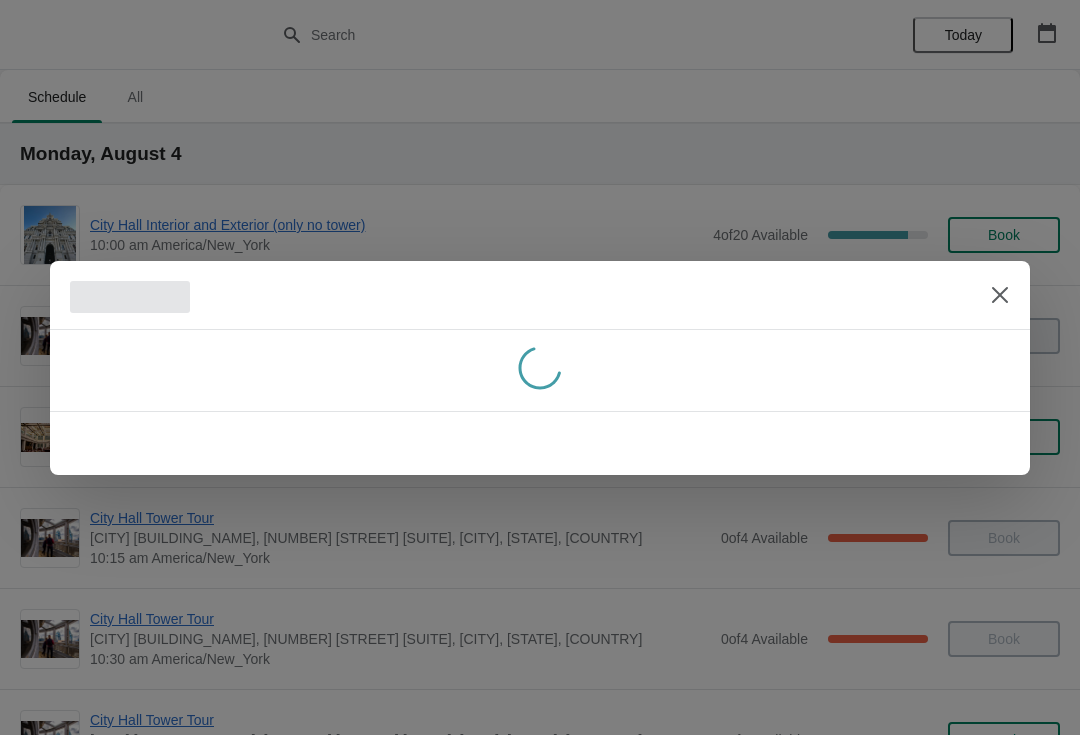 scroll, scrollTop: 0, scrollLeft: 0, axis: both 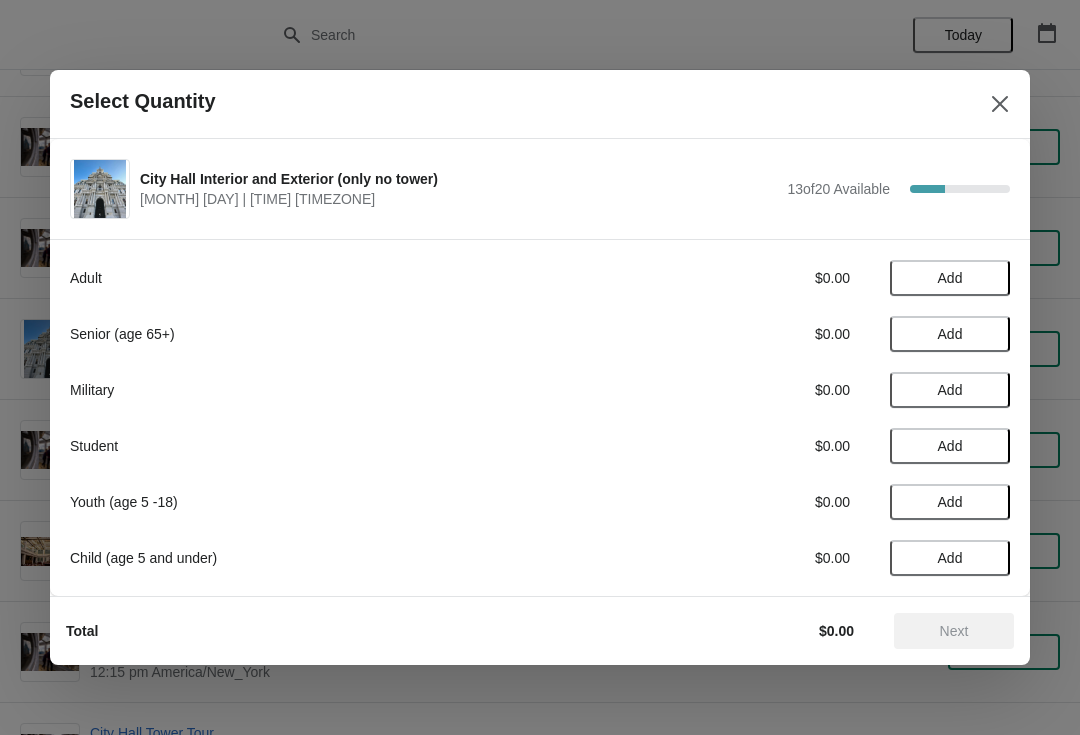 click on "Add" at bounding box center [950, 278] 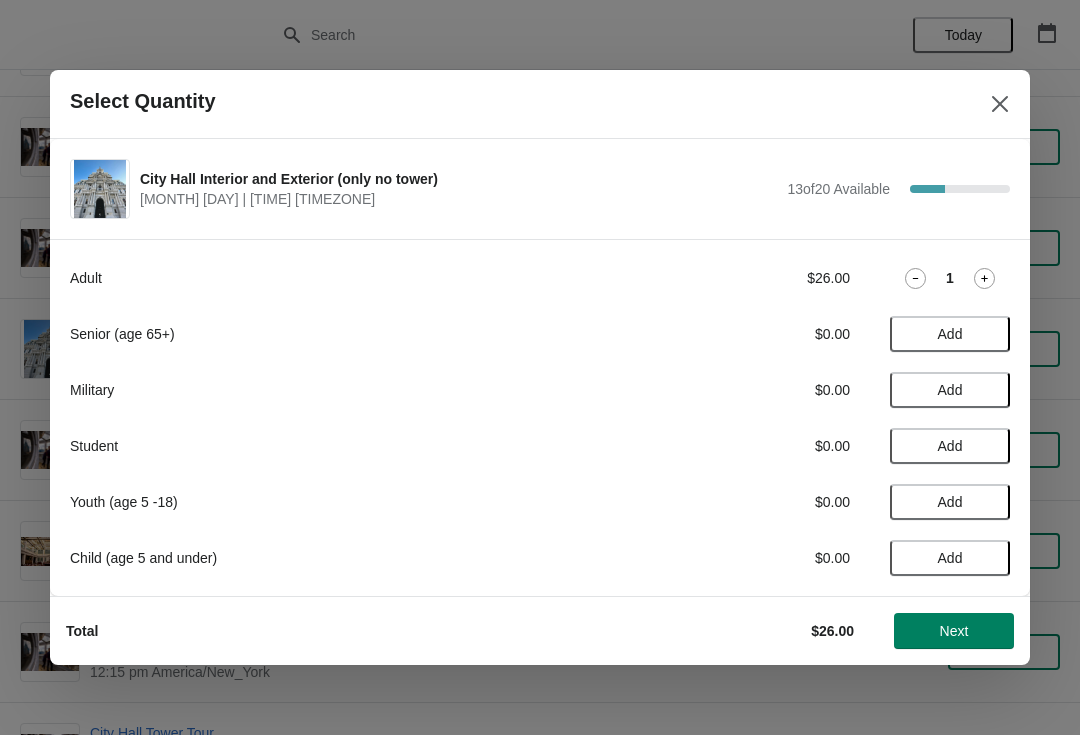 click on "Next" at bounding box center [954, 631] 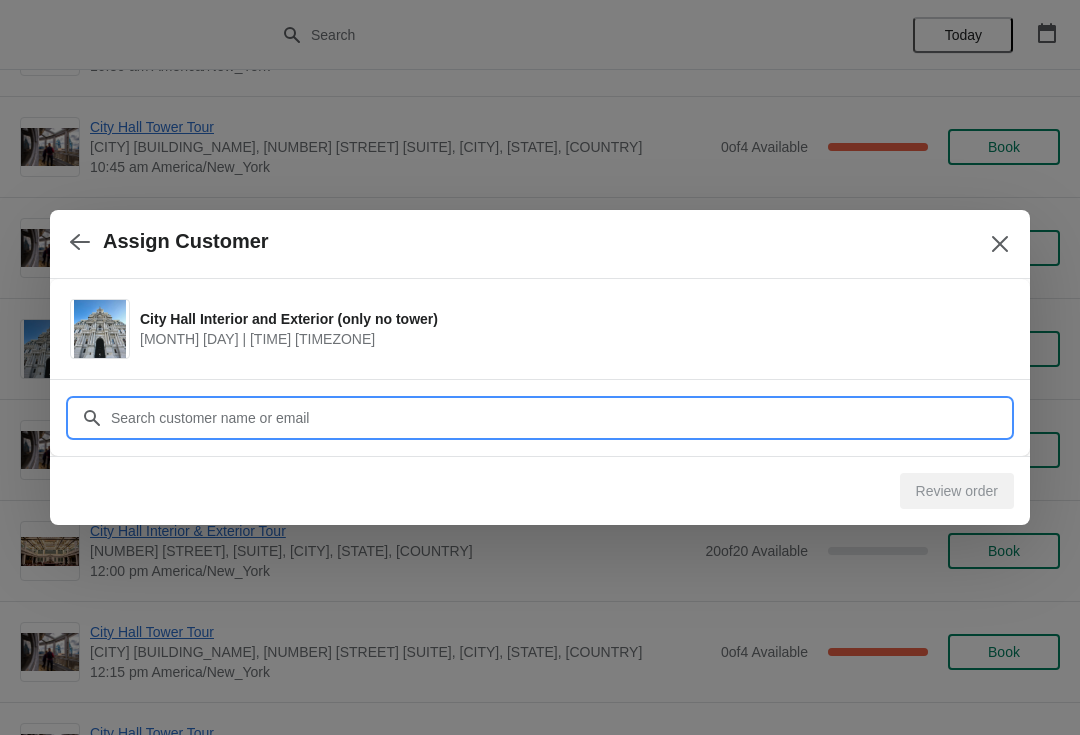 click on "Customer" at bounding box center (560, 418) 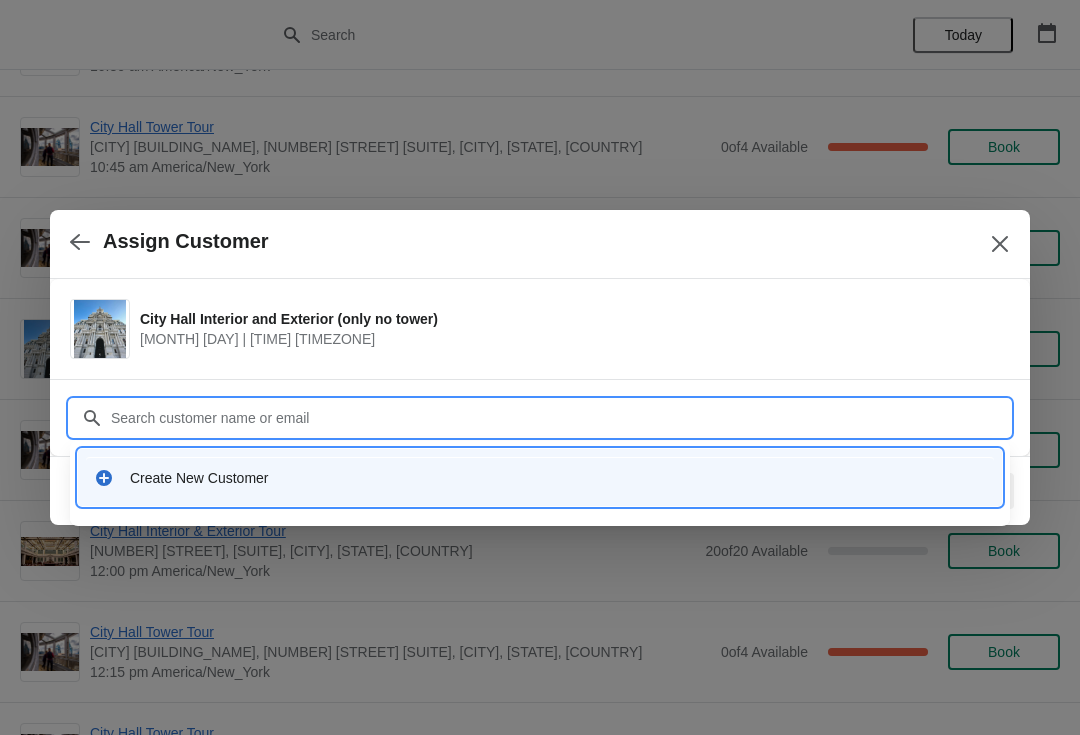 click on "Create New Customer" at bounding box center [558, 478] 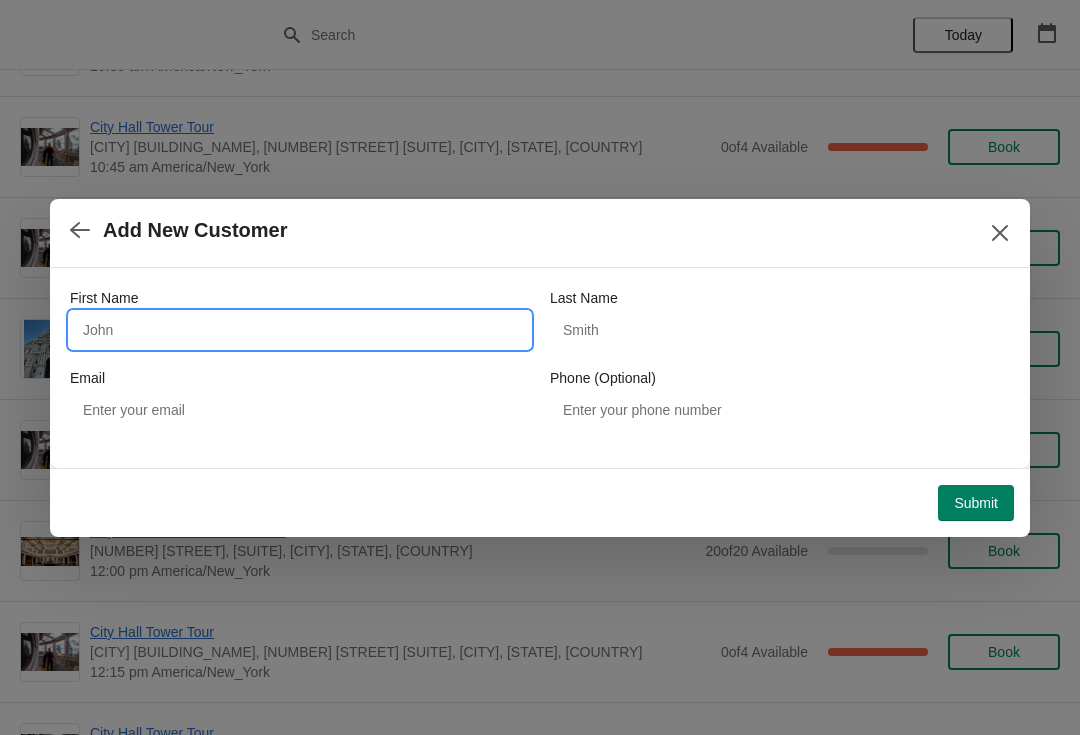 click on "First Name" at bounding box center (300, 330) 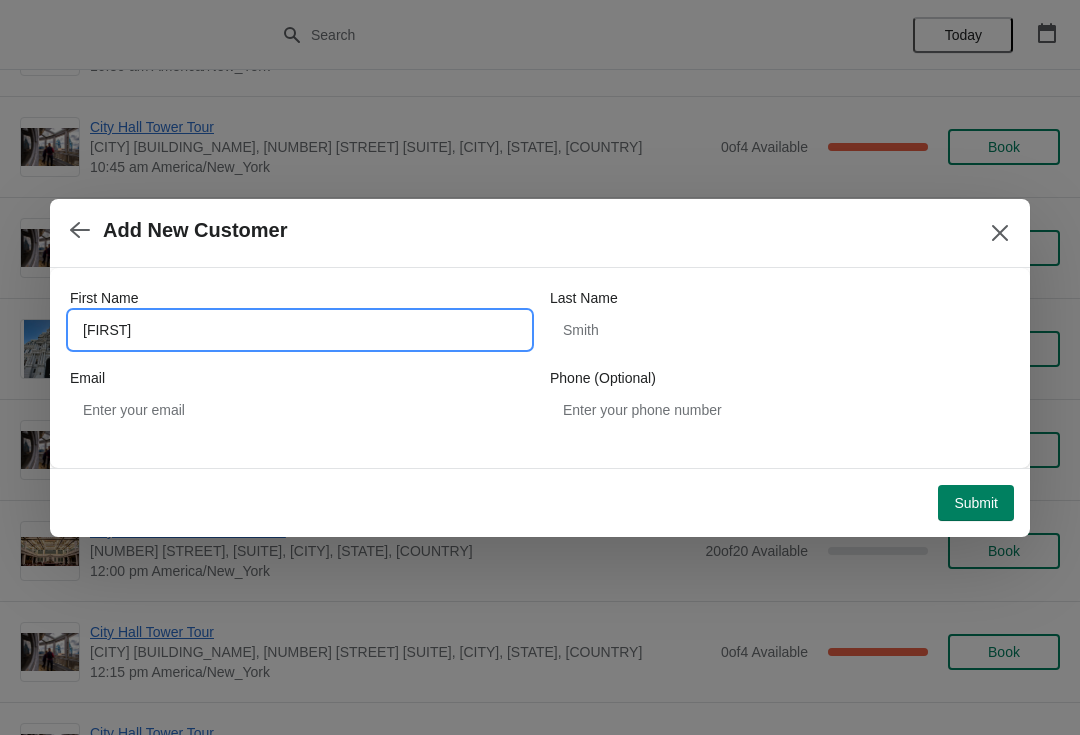 type on "Don" 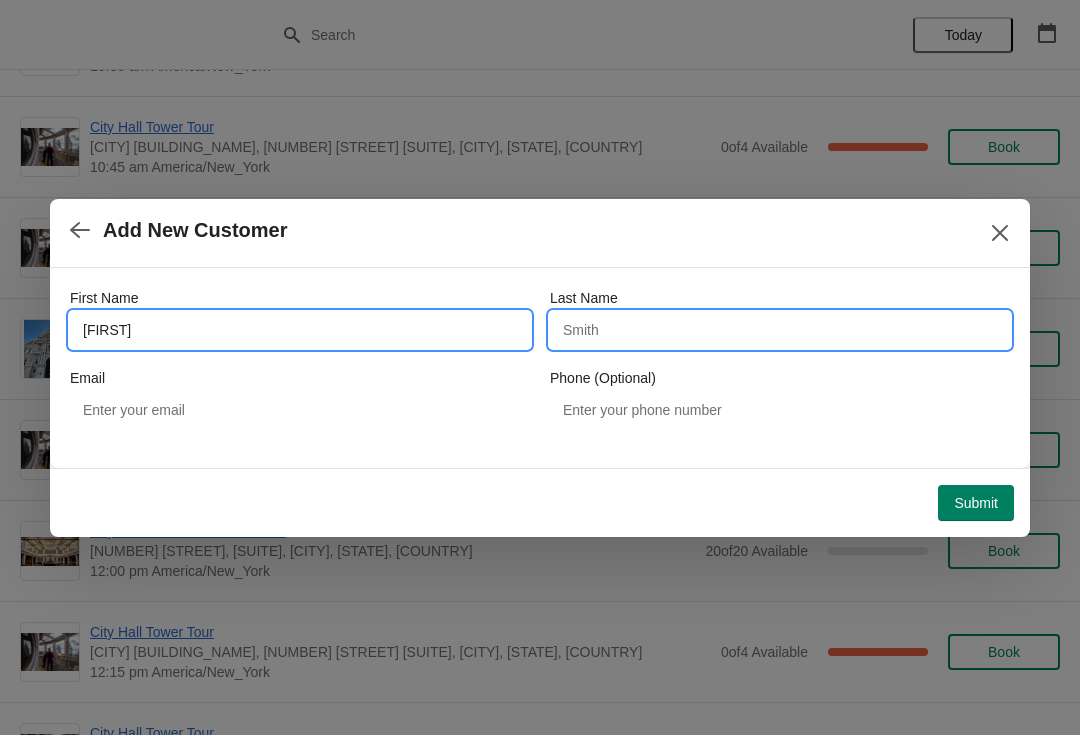 click on "Last Name" at bounding box center [780, 330] 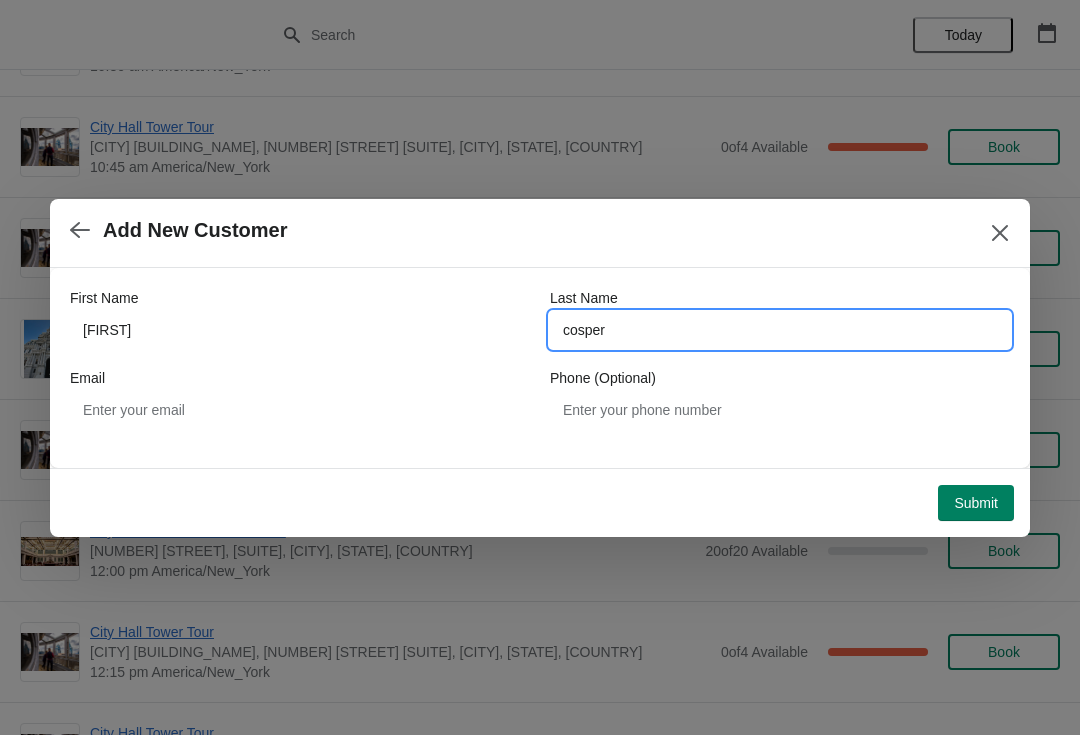 type on "cosper" 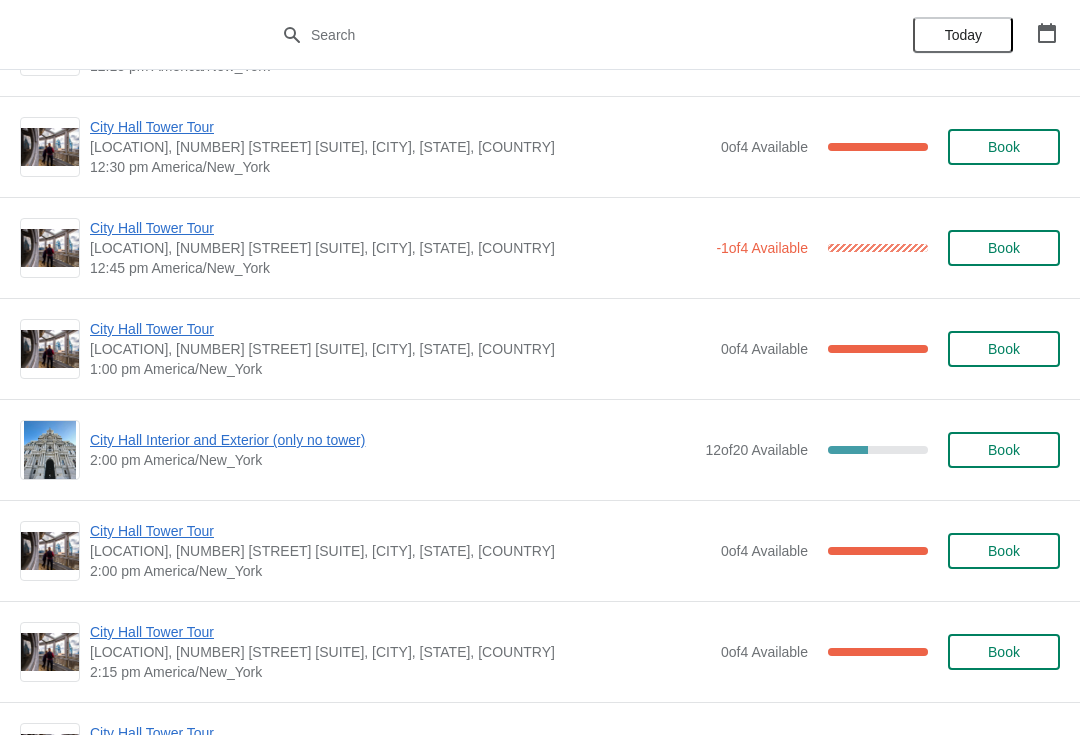scroll, scrollTop: 1201, scrollLeft: 0, axis: vertical 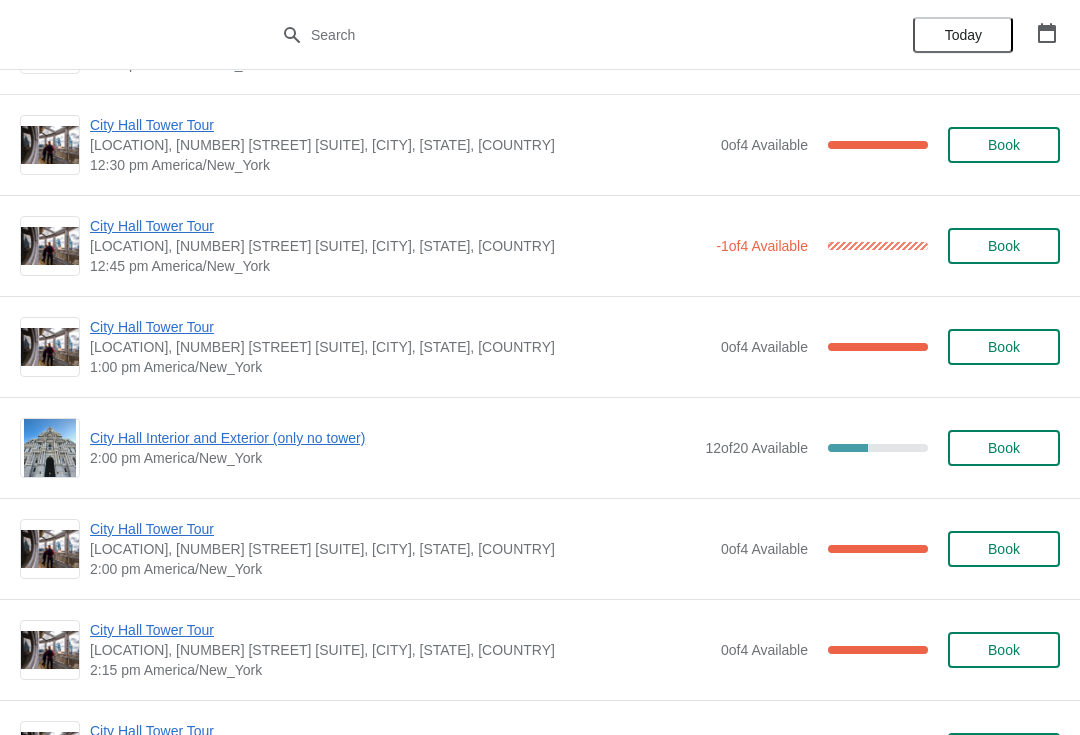 click on "City Hall Interior and Exterior (only no tower)" at bounding box center [392, 438] 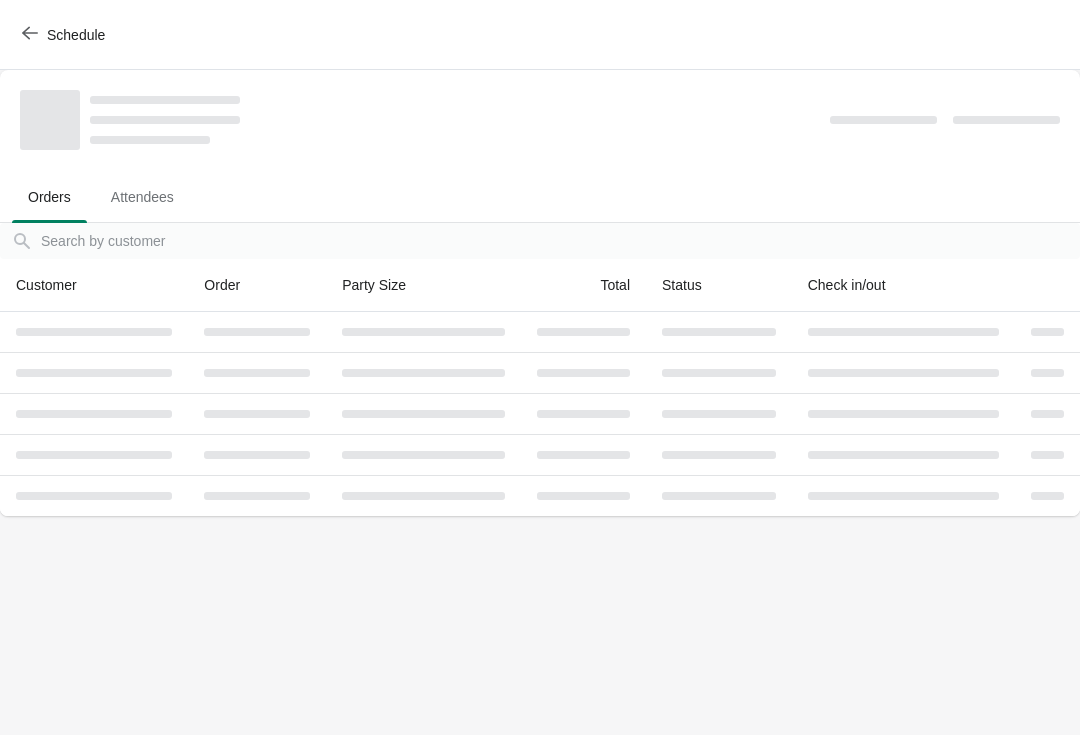 scroll, scrollTop: 0, scrollLeft: 0, axis: both 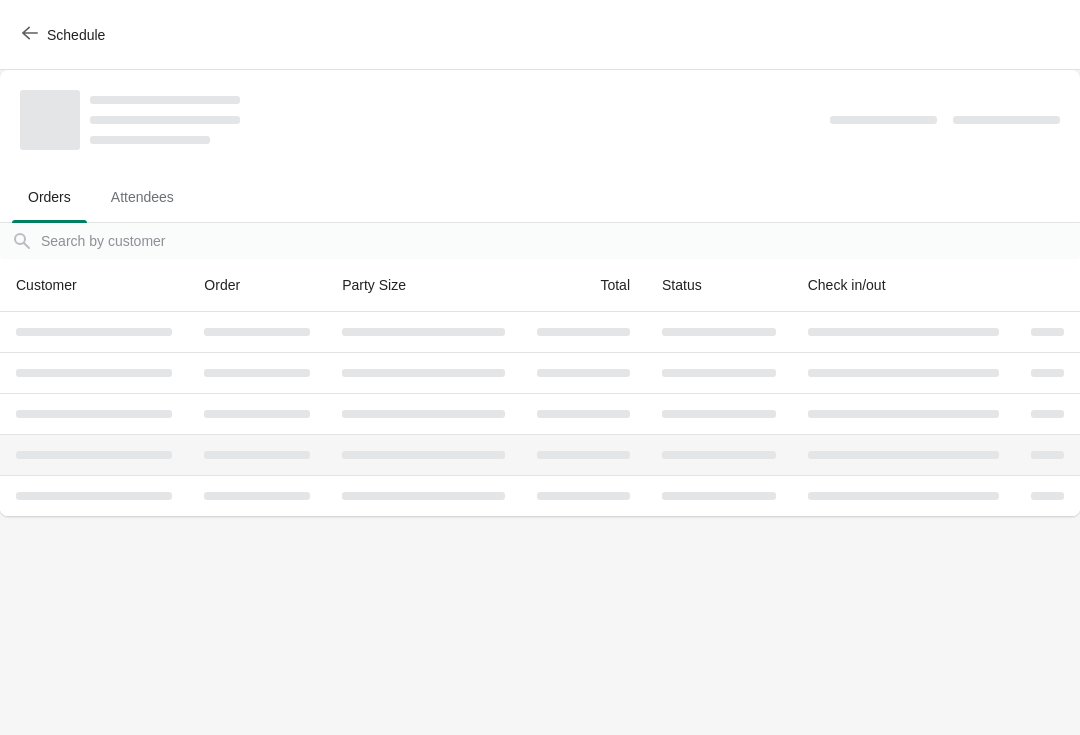 click 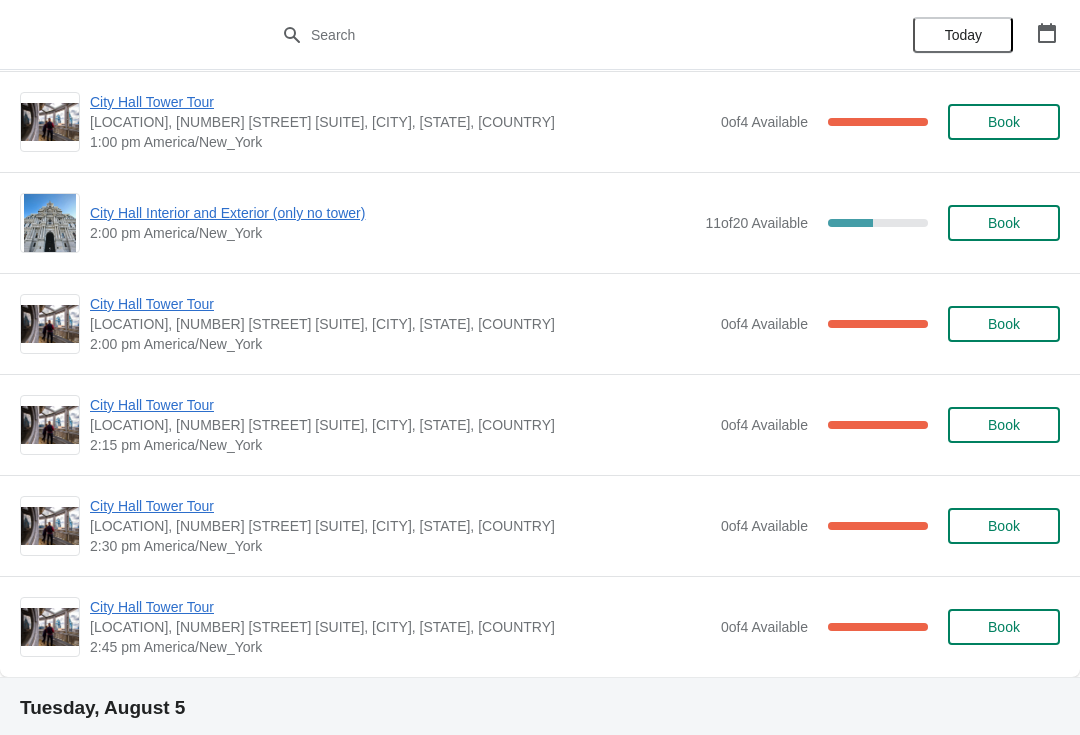 scroll, scrollTop: 1421, scrollLeft: 0, axis: vertical 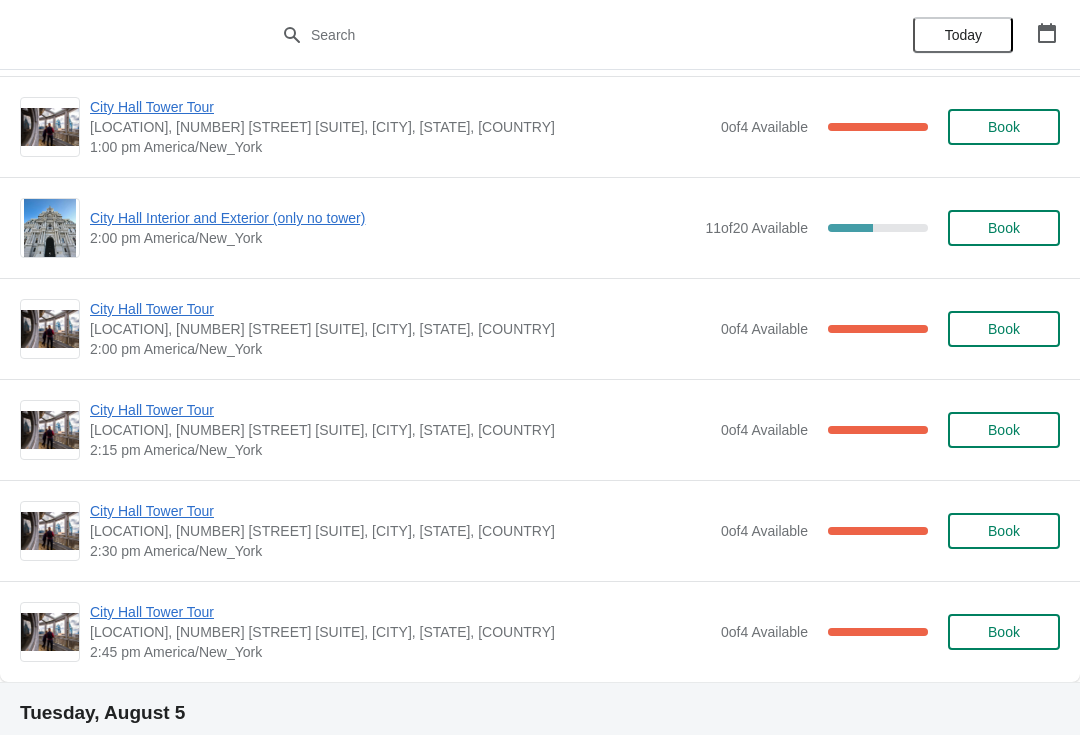 click on "City Hall Interior and Exterior (only no tower)" at bounding box center [392, 218] 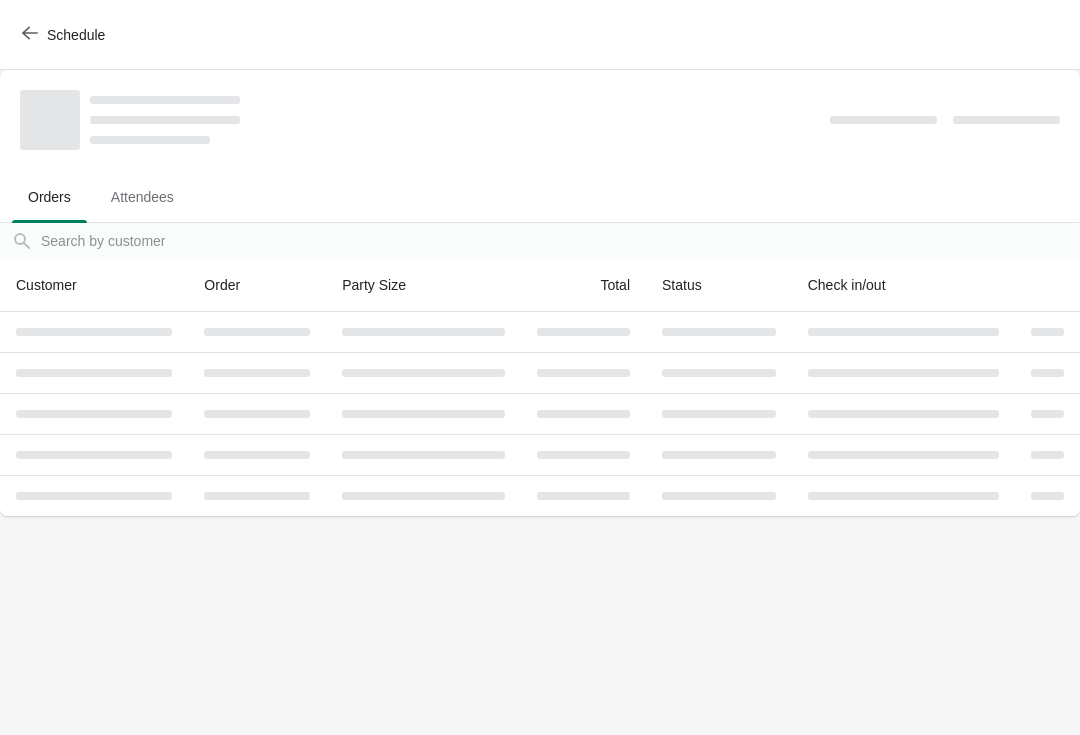 scroll, scrollTop: 0, scrollLeft: 0, axis: both 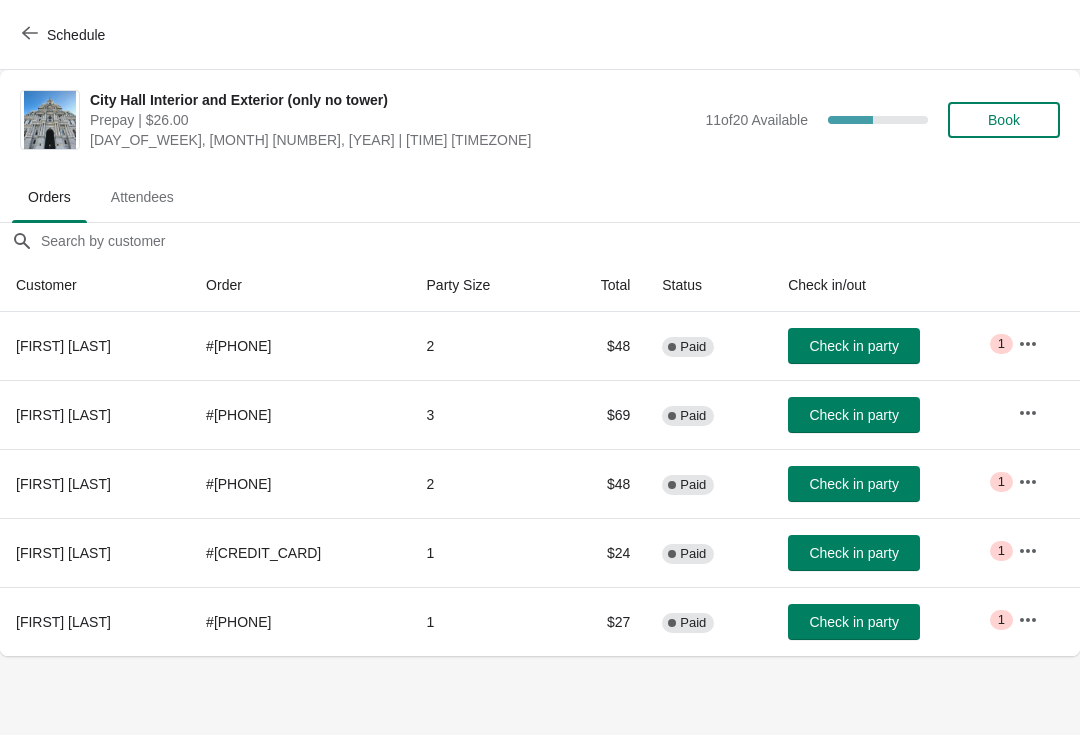 click on "Book" at bounding box center [1004, 120] 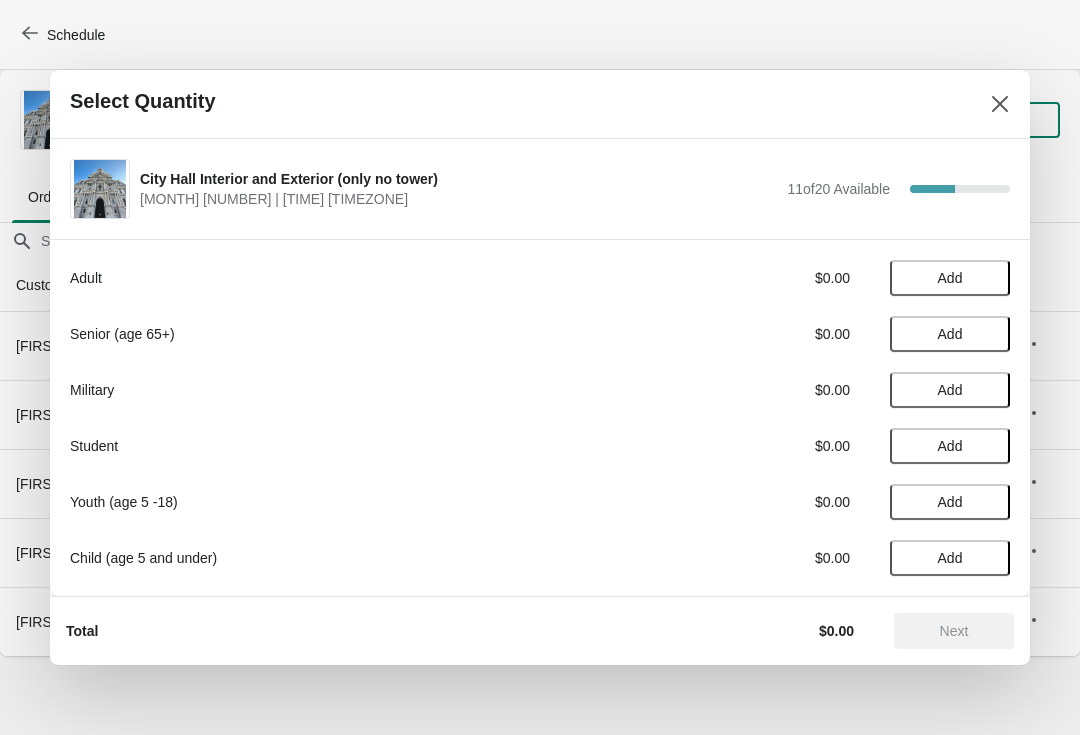click on "Add" at bounding box center (950, 278) 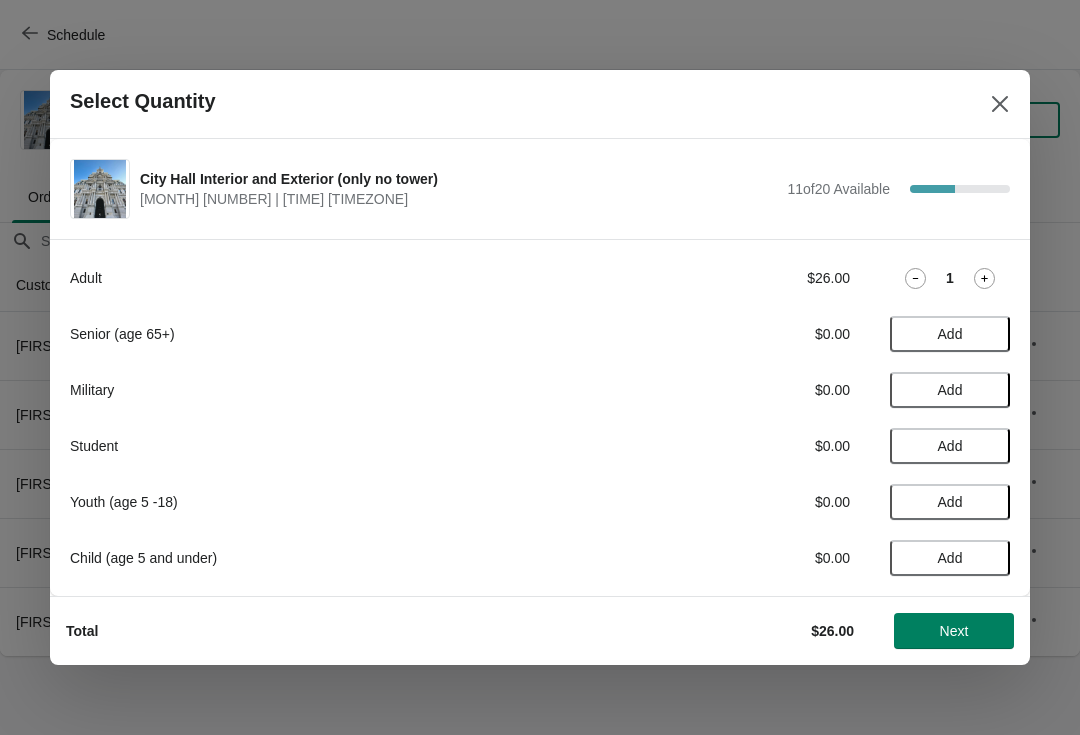 click on "1" at bounding box center (950, 278) 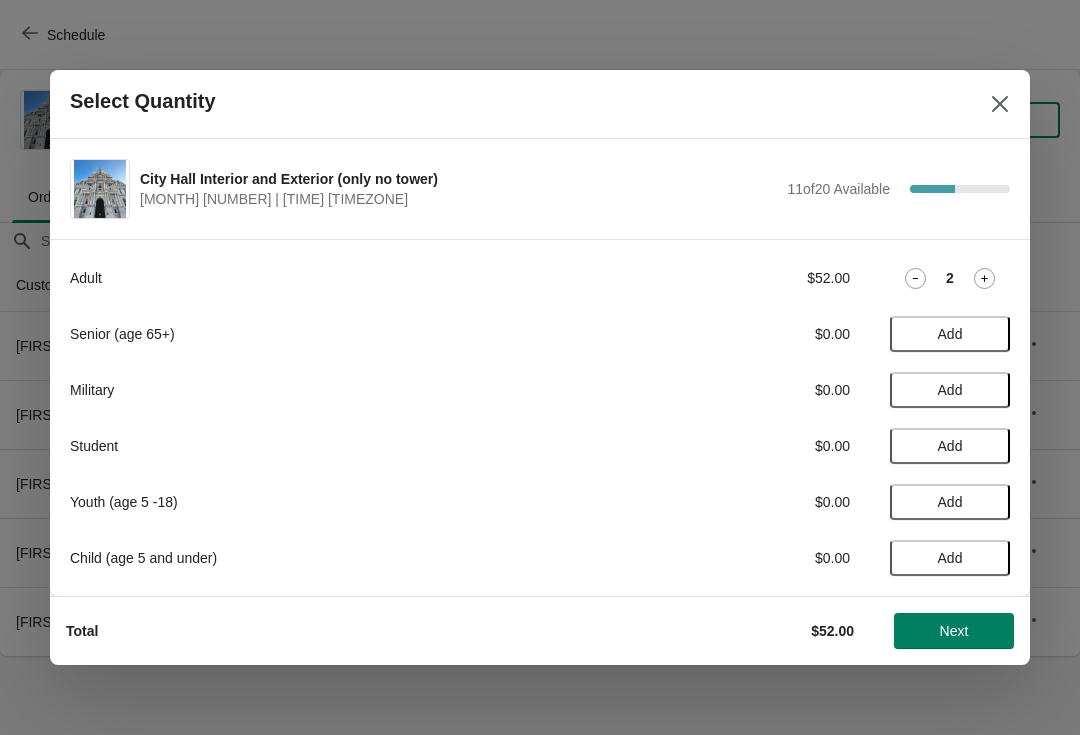 click 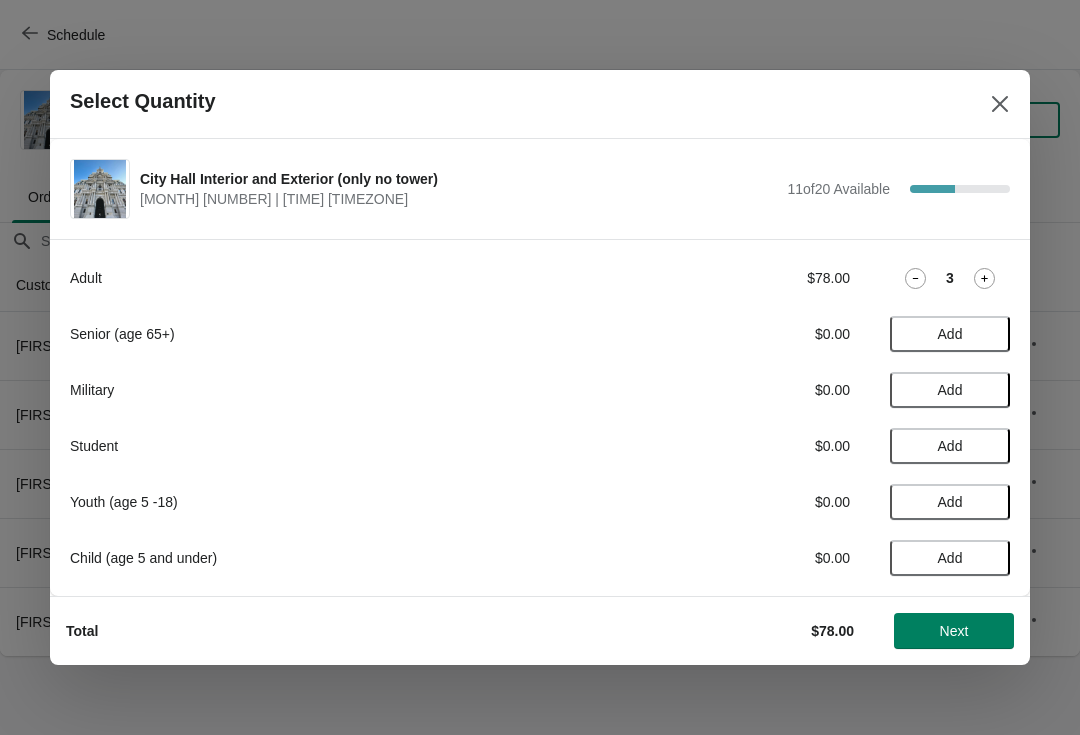 click 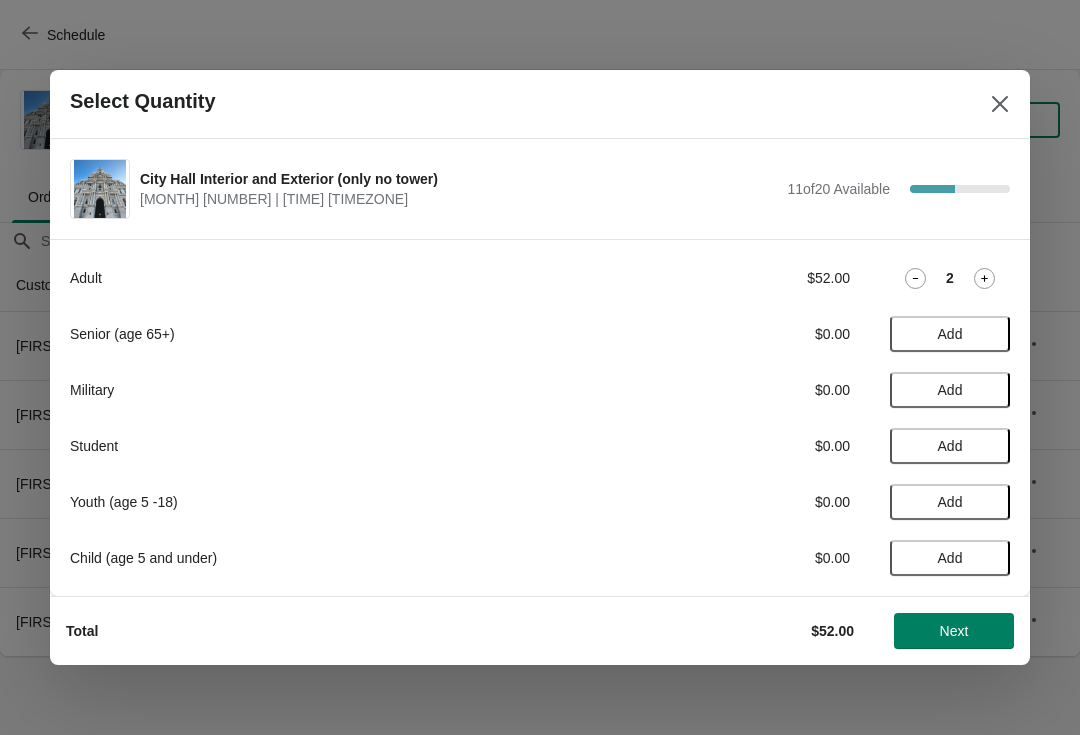 click on "Next" at bounding box center (954, 631) 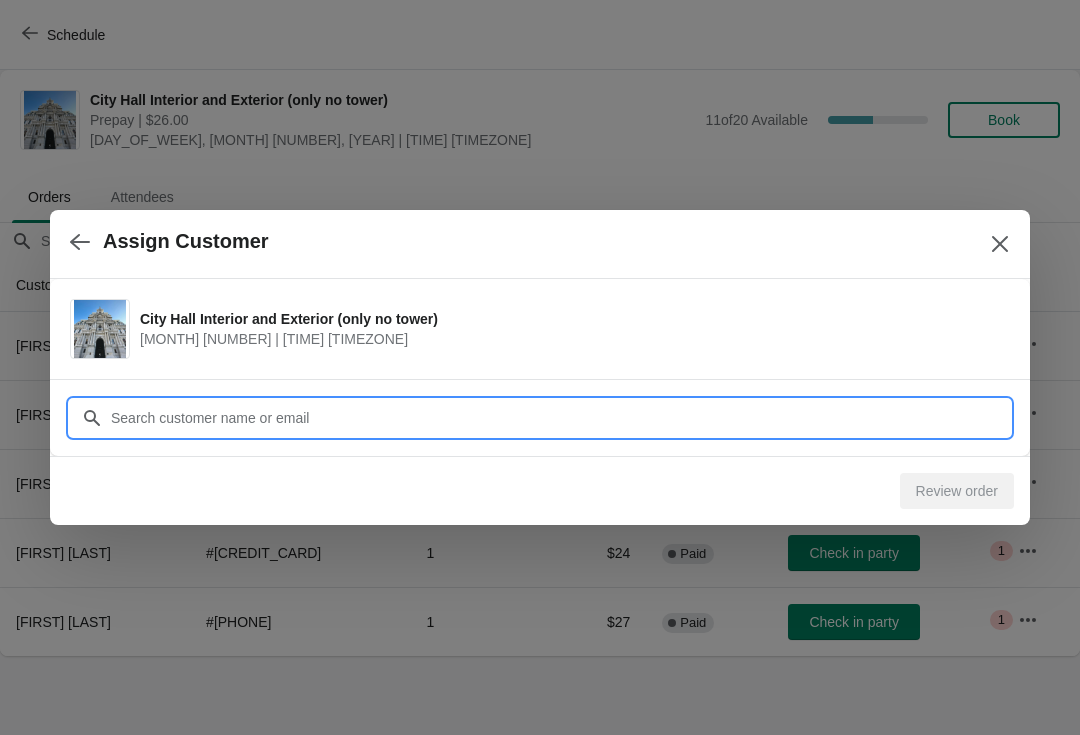 click on "Customer" at bounding box center [560, 418] 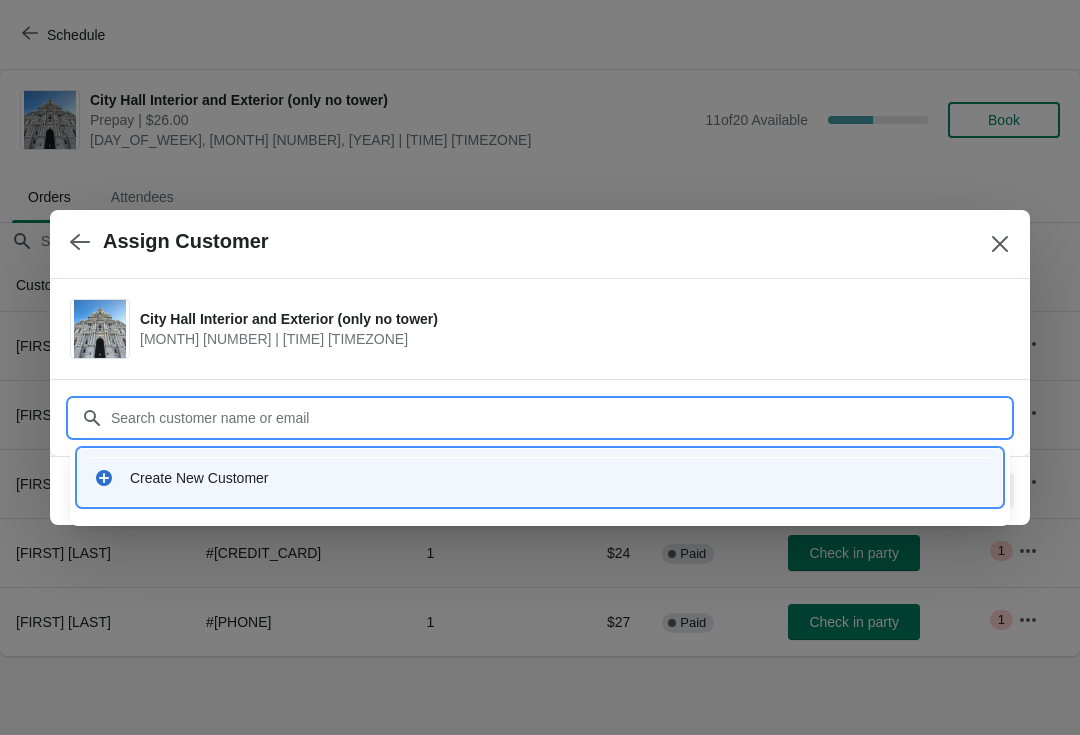 click on "Create New Customer" at bounding box center [558, 478] 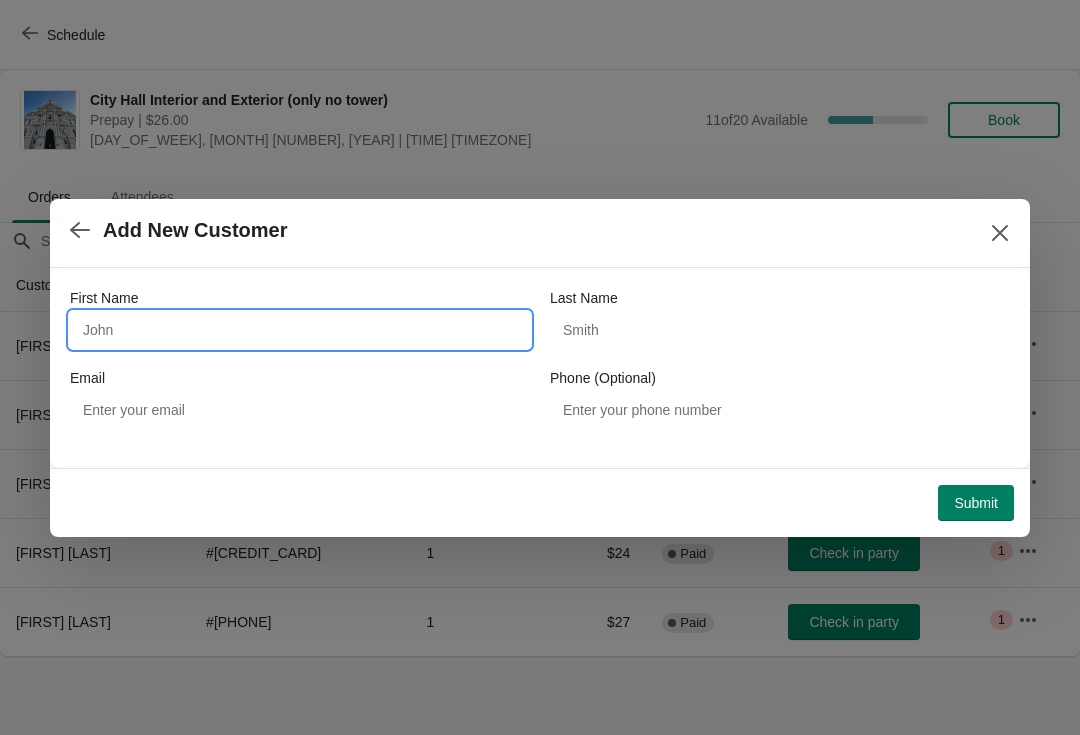 click on "First Name" at bounding box center [300, 330] 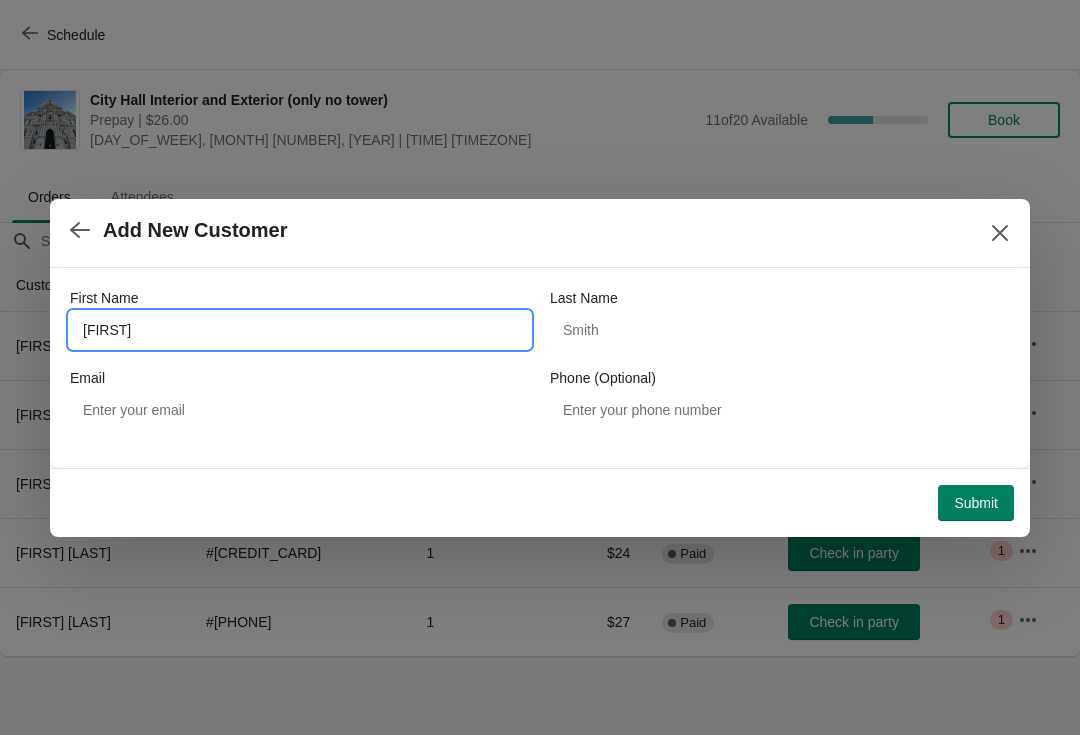 type on "Jacinda" 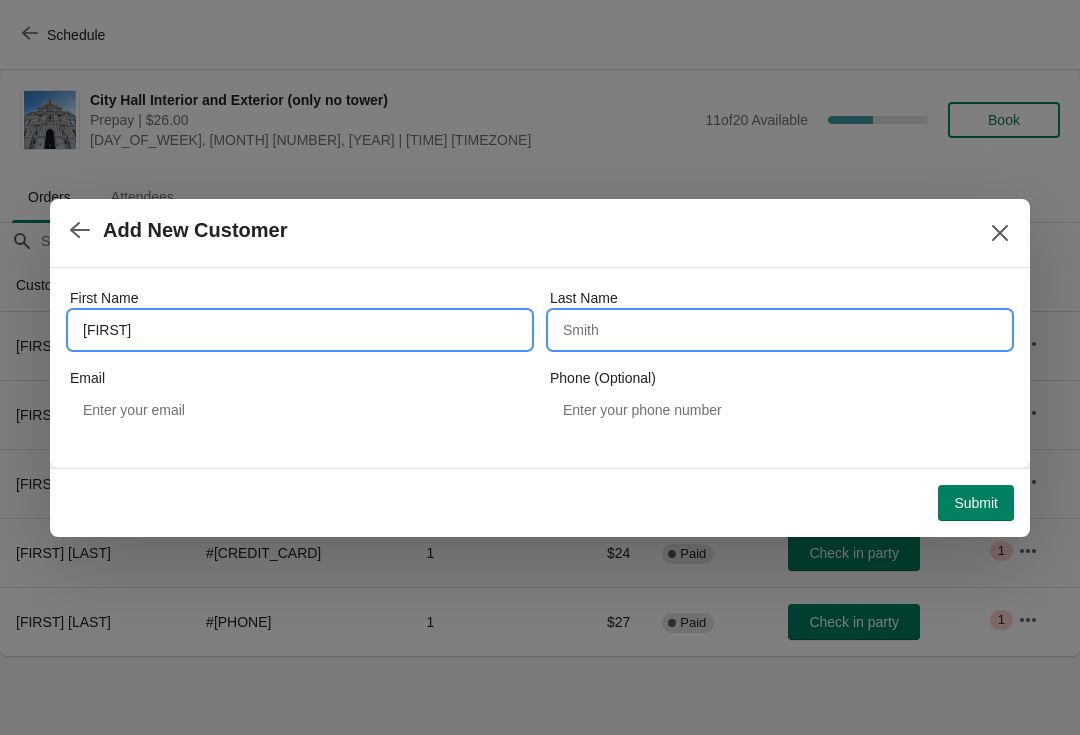 click on "Last Name" at bounding box center [780, 330] 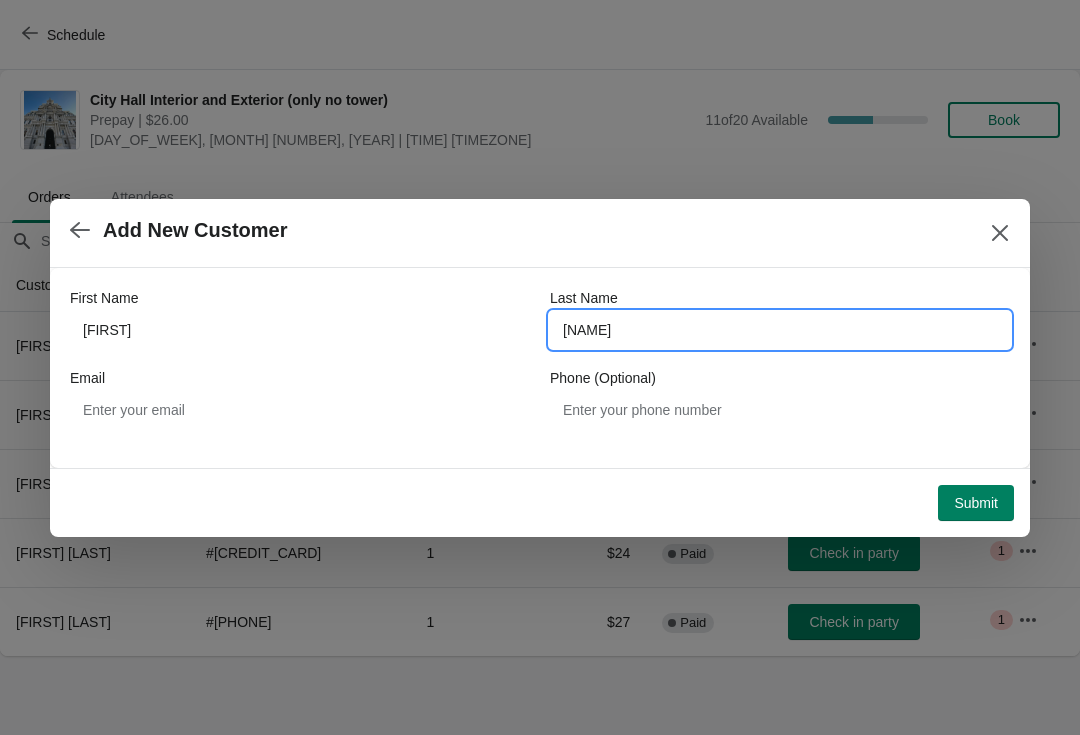 type on "yao" 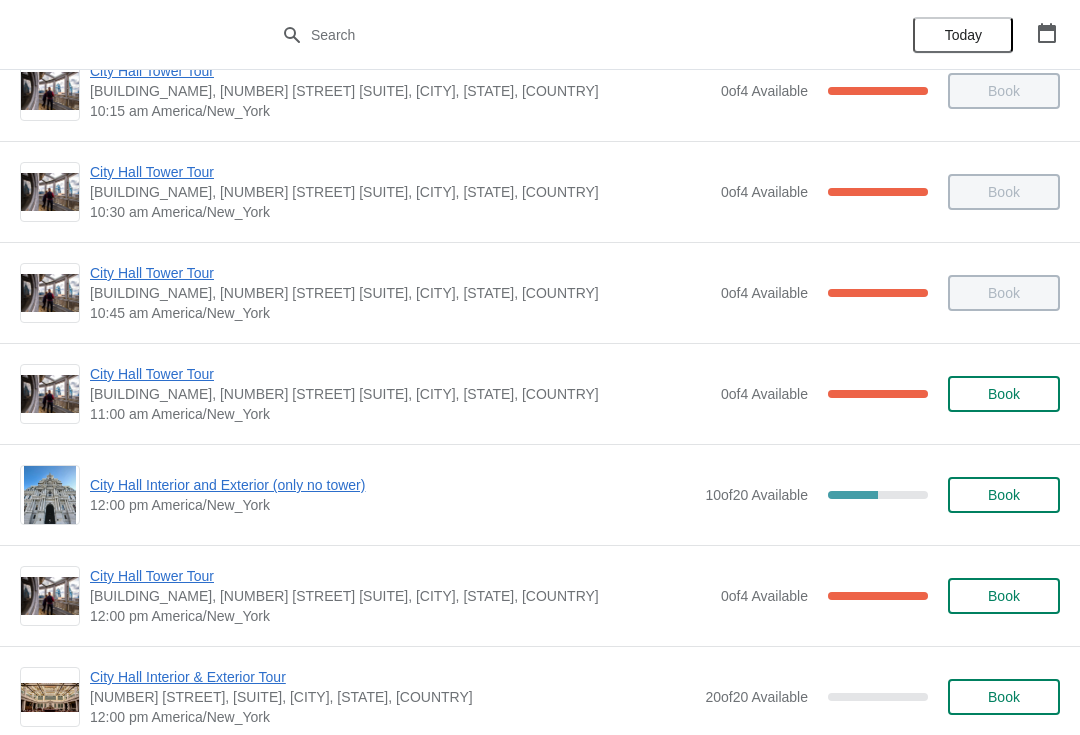 scroll, scrollTop: 449, scrollLeft: 0, axis: vertical 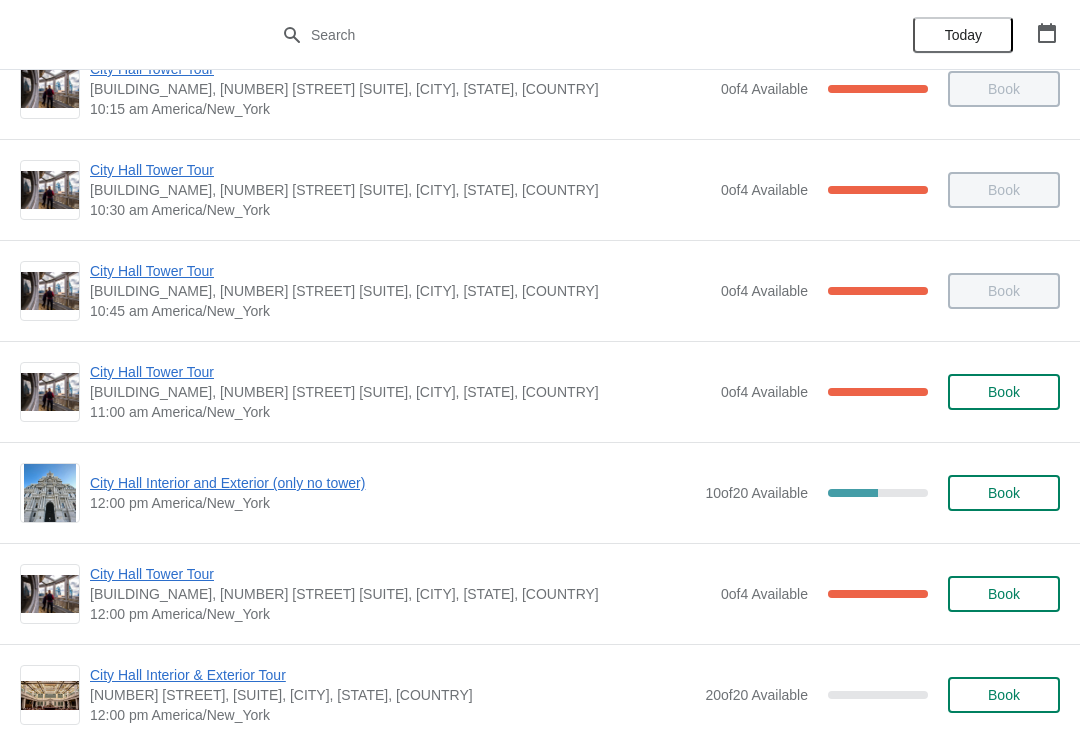 click on "Book" at bounding box center (1004, 493) 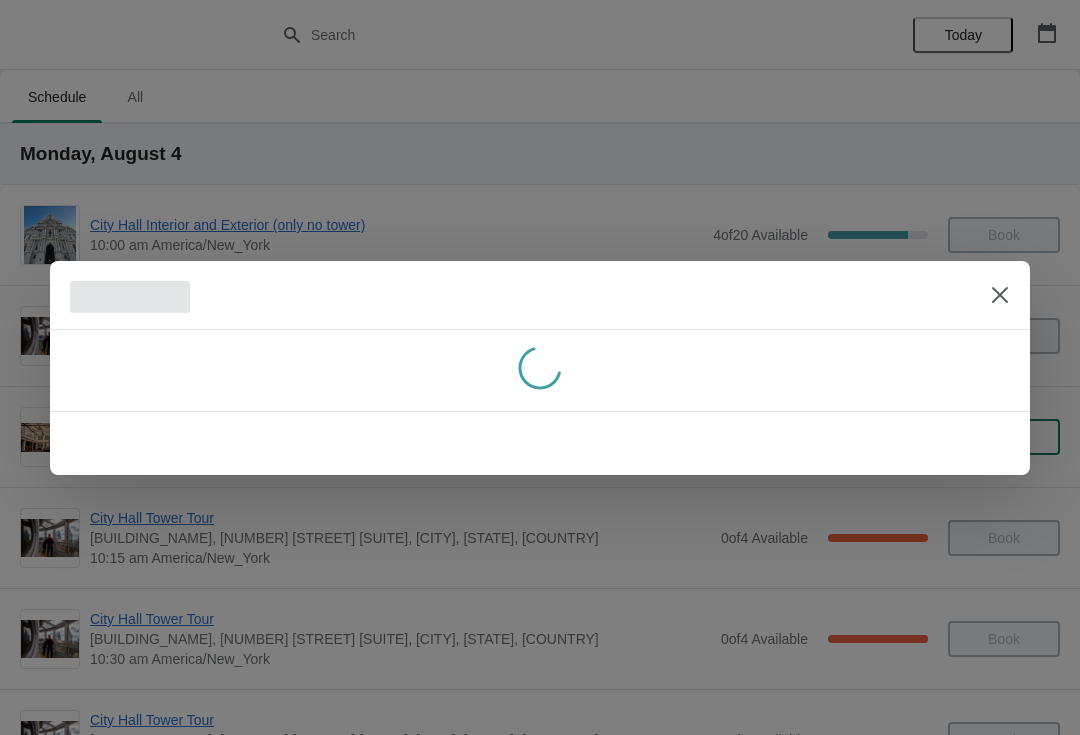 scroll, scrollTop: 0, scrollLeft: 0, axis: both 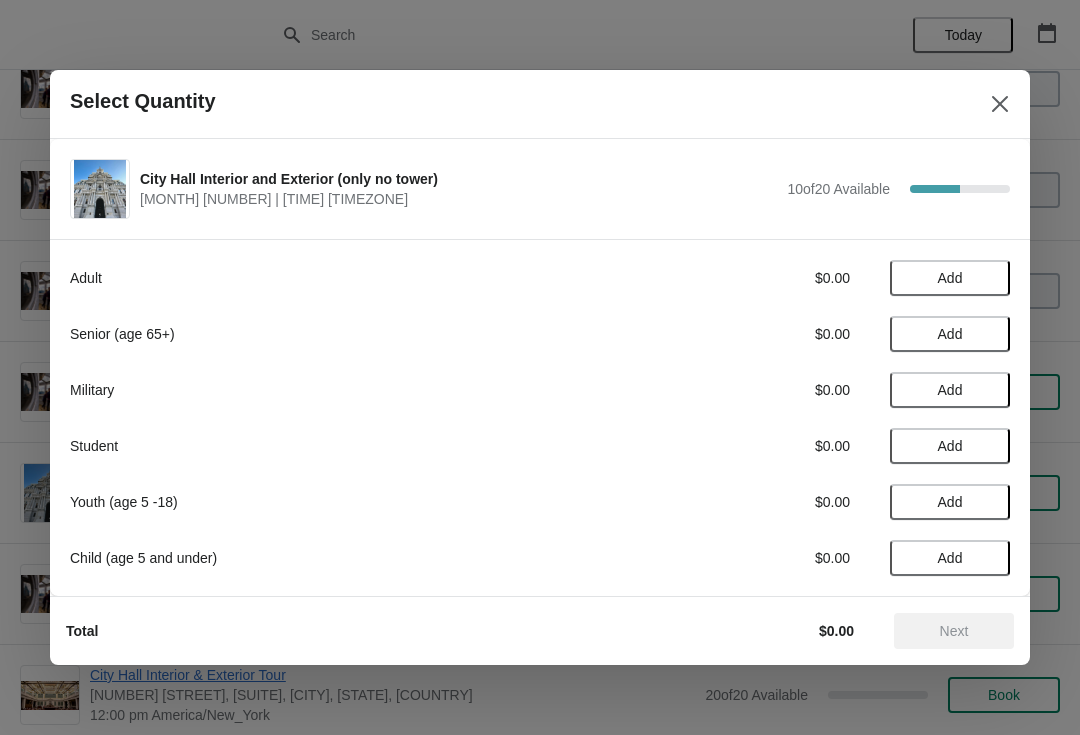 click on "Add" at bounding box center [950, 278] 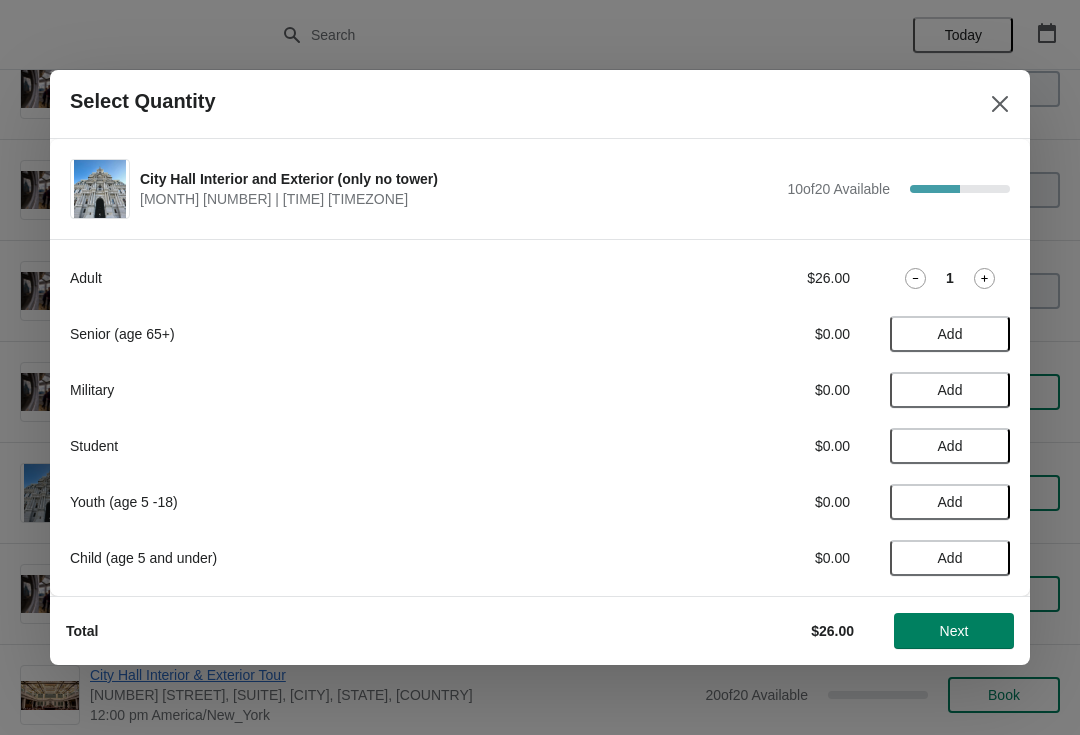 click 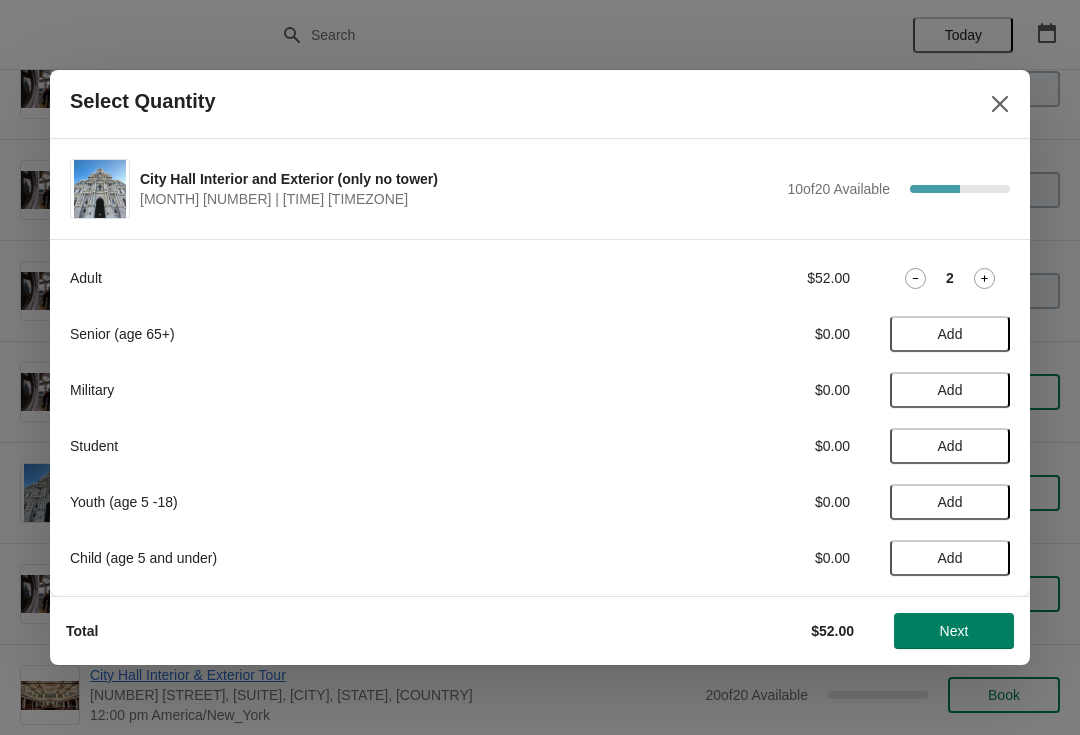 click on "Next" at bounding box center (954, 631) 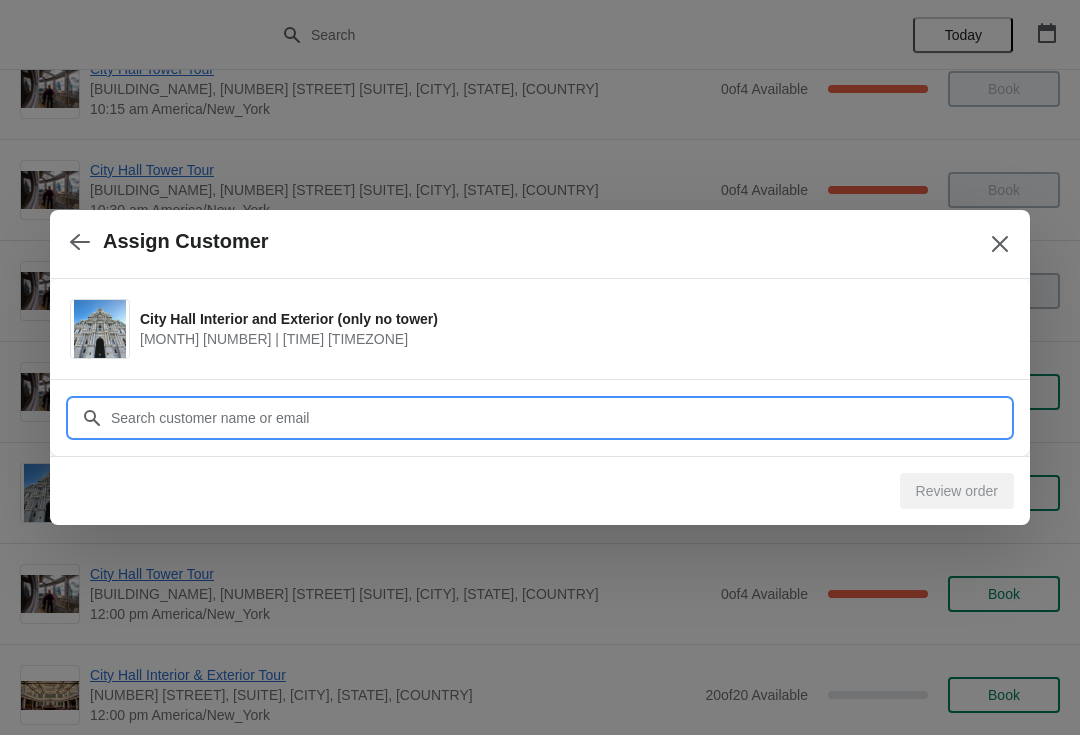 click on "Customer" at bounding box center (560, 418) 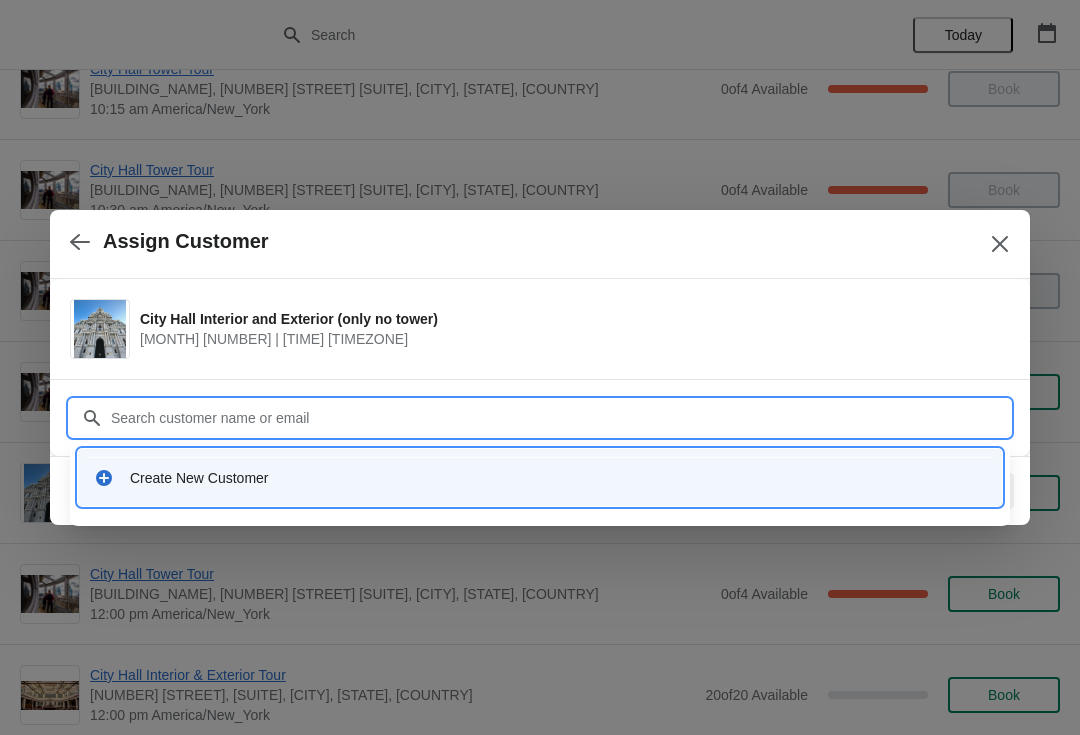 click on "Create New Customer" at bounding box center [558, 478] 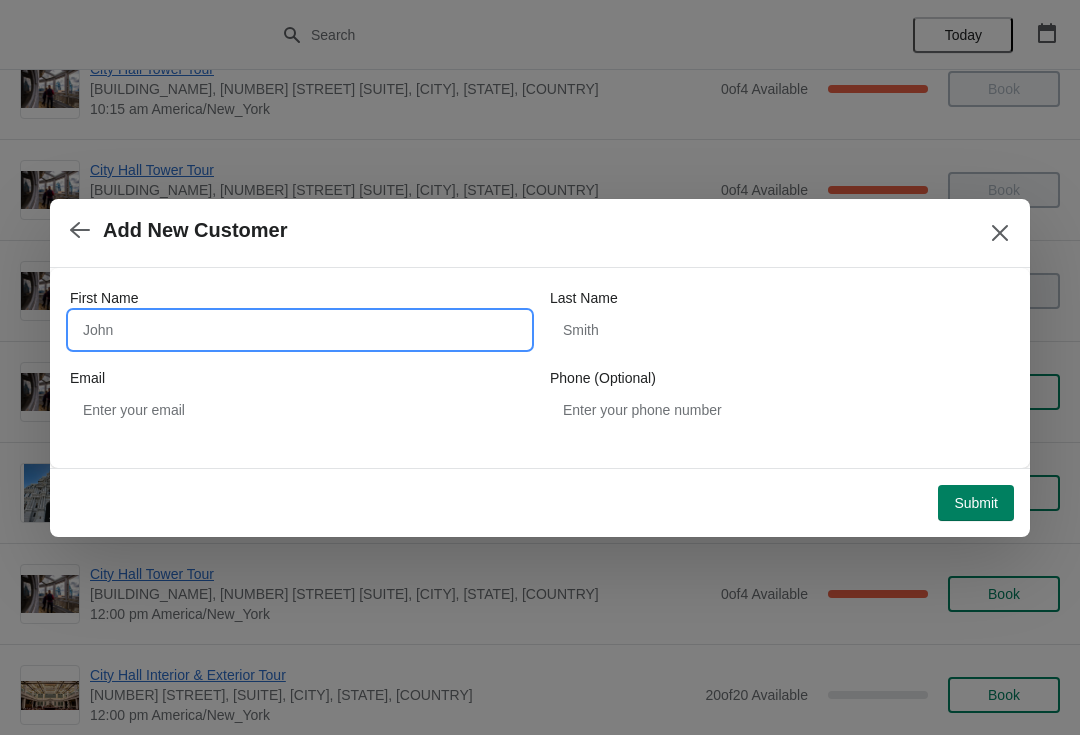 click on "First Name" at bounding box center [300, 330] 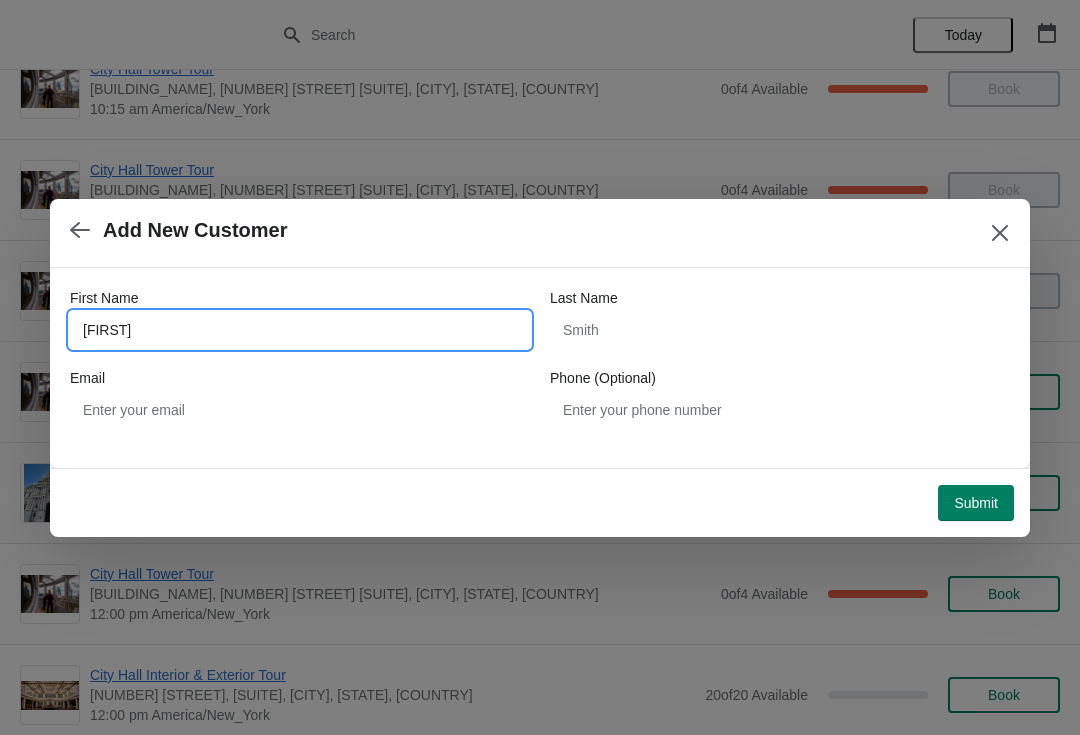 type on "Jacinda" 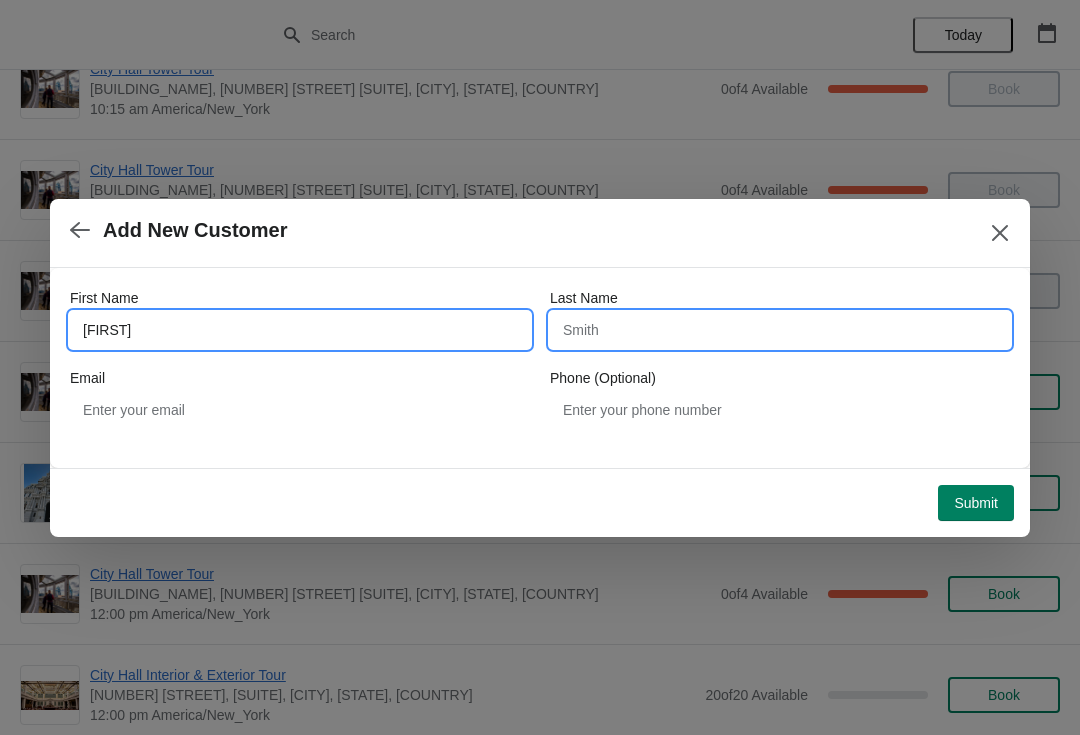 click on "Last Name" at bounding box center [780, 330] 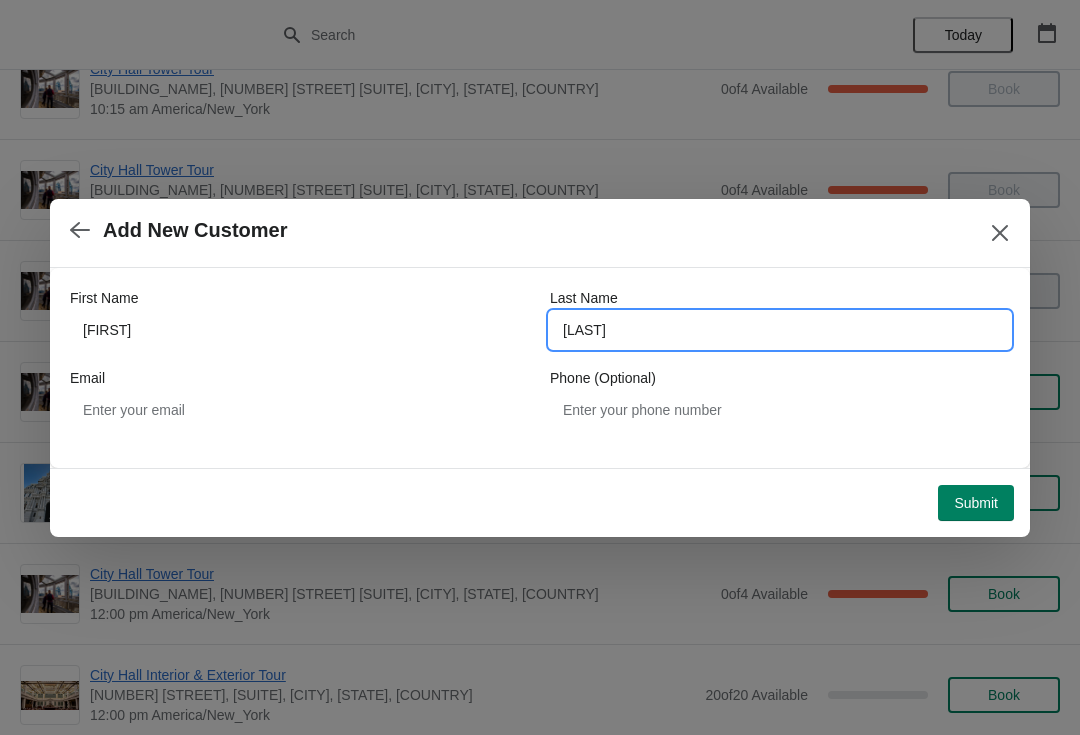 type on "yao" 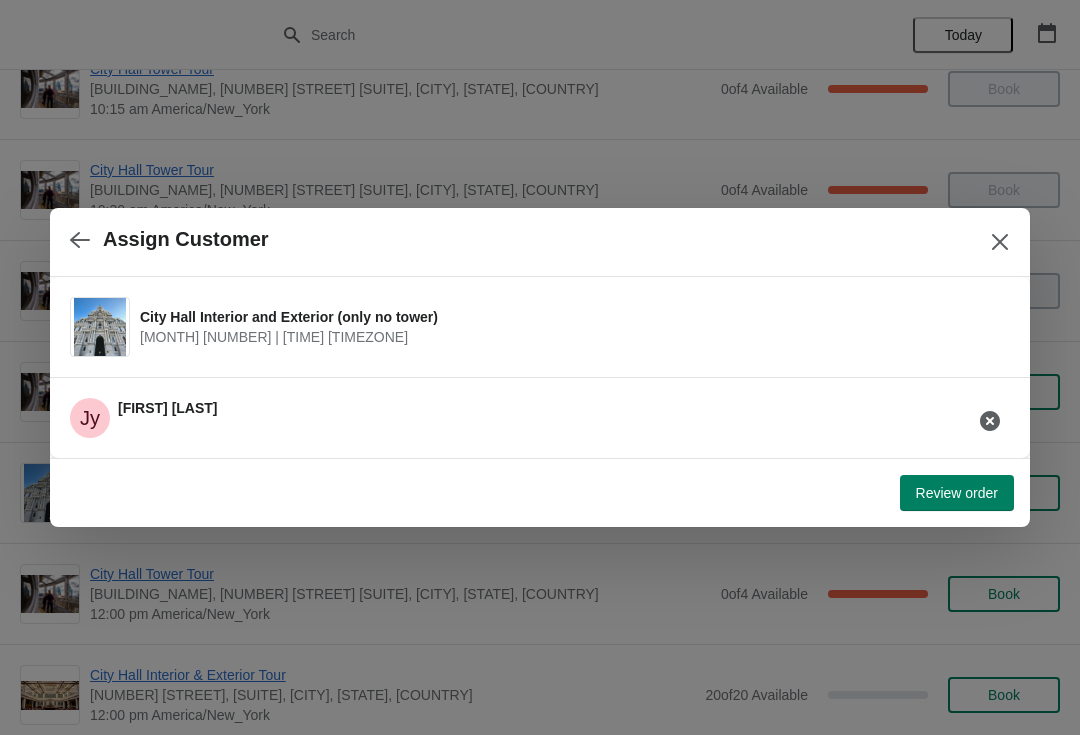 click on "Review order" at bounding box center (957, 493) 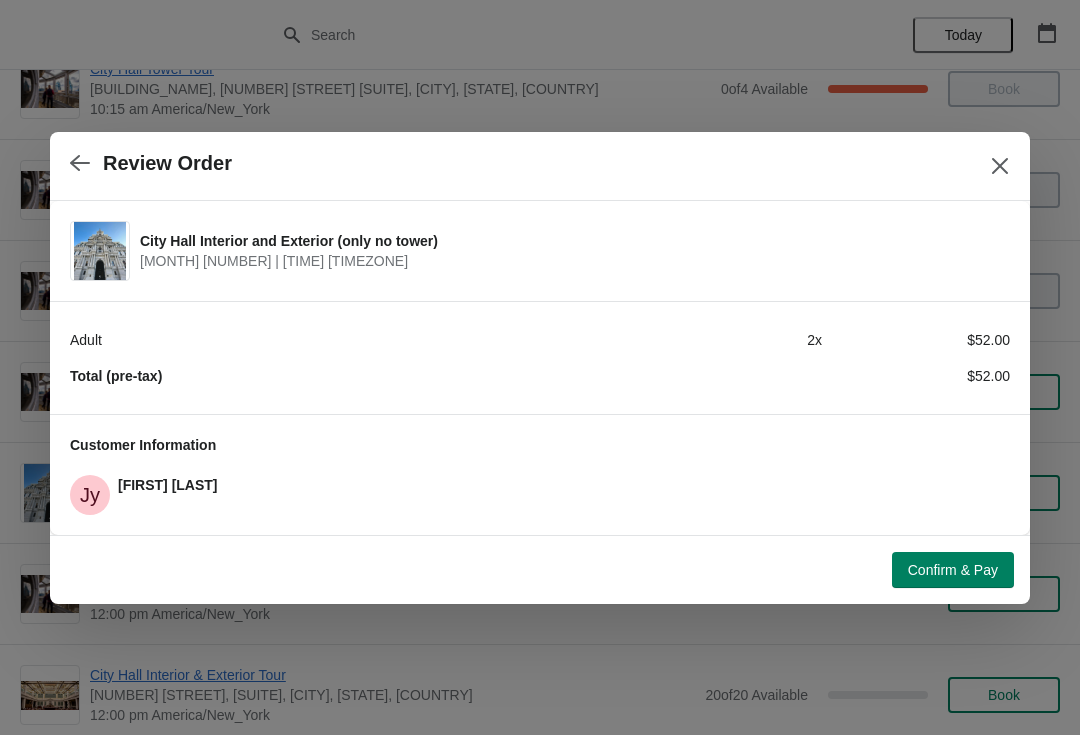 click on "Confirm & Pay" at bounding box center (953, 570) 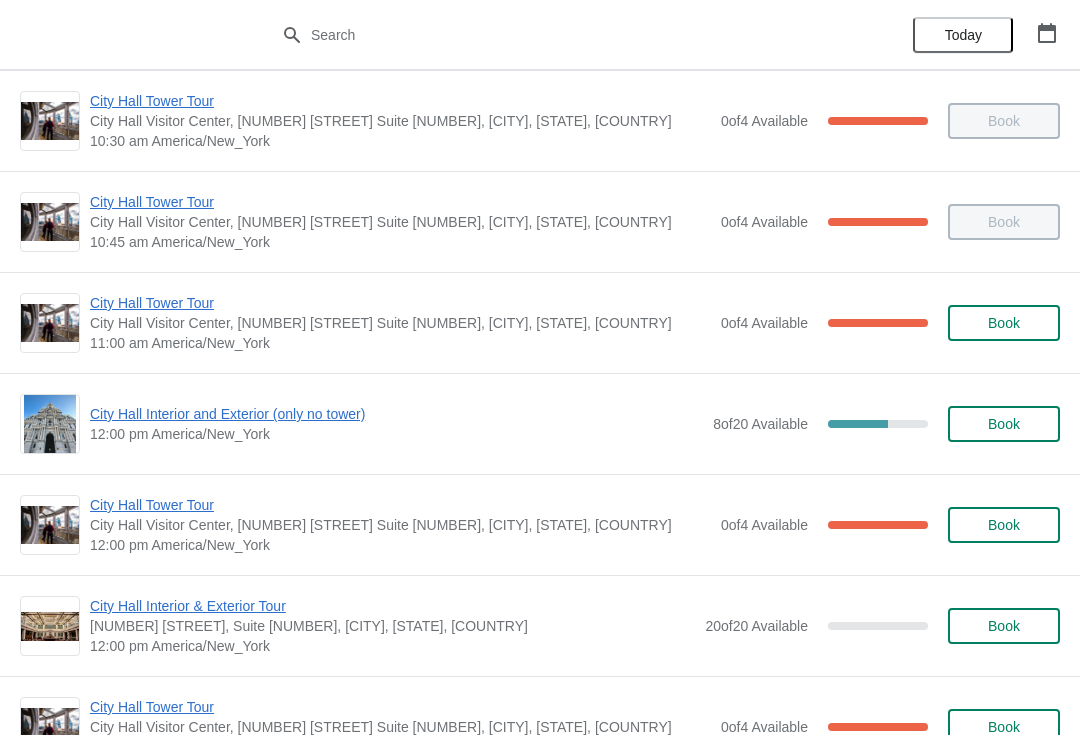 scroll, scrollTop: 586, scrollLeft: 0, axis: vertical 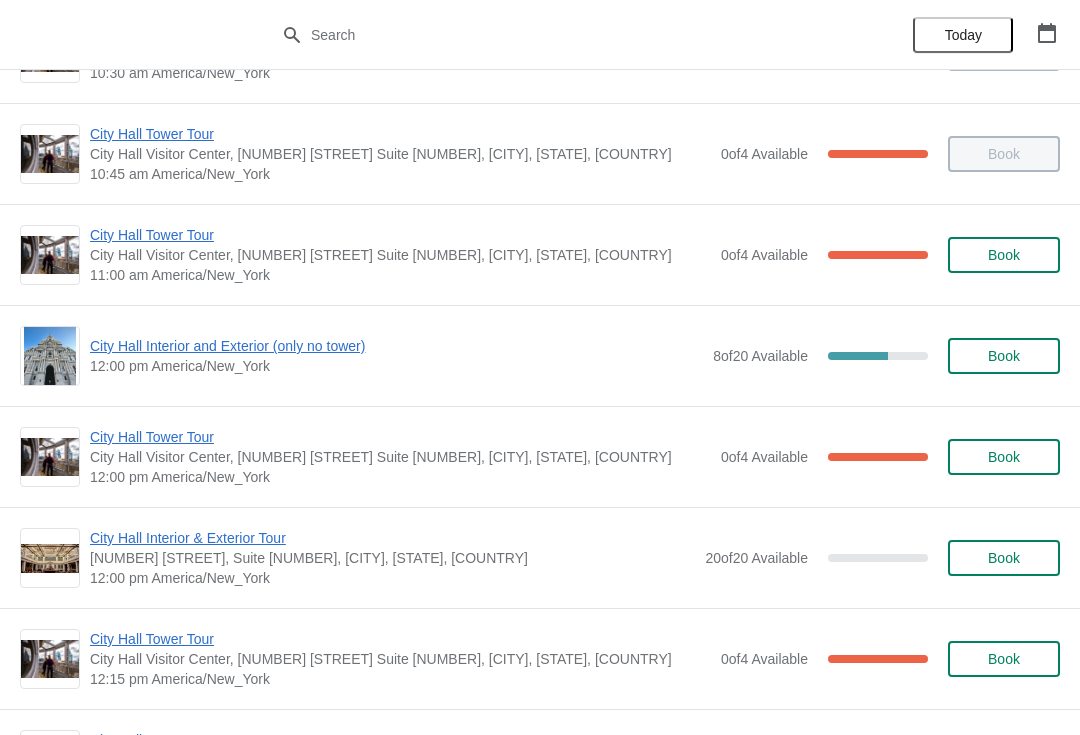 click on "City Hall Interior and Exterior (only no tower)" at bounding box center [396, 346] 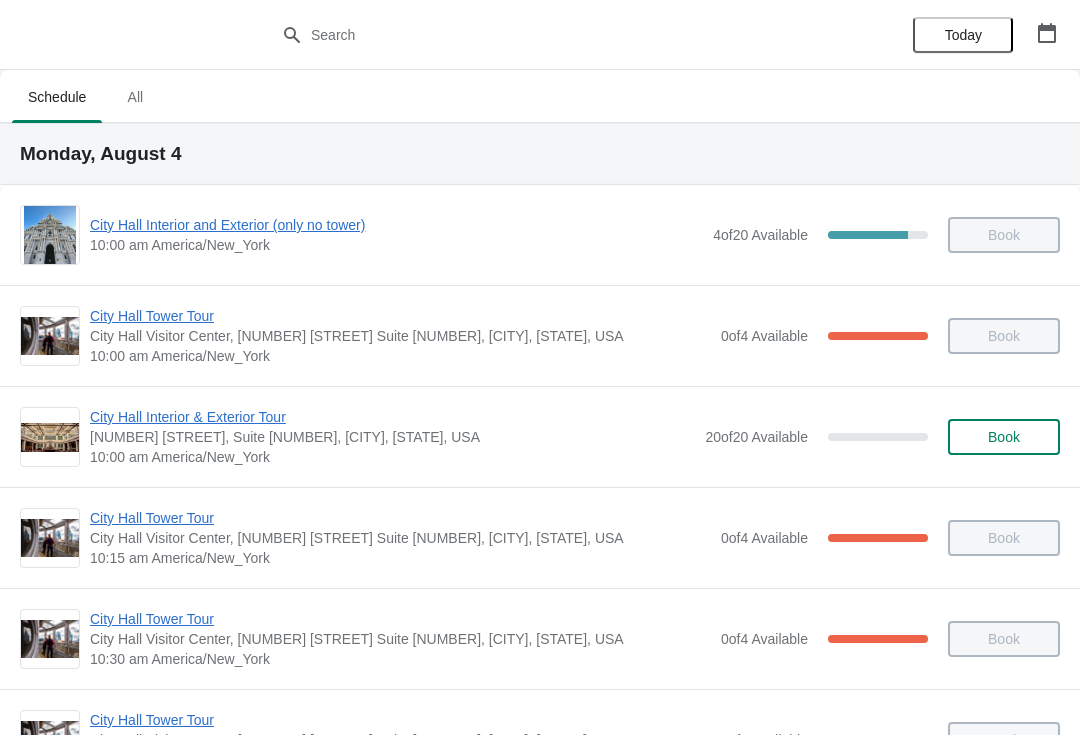 scroll, scrollTop: 0, scrollLeft: 0, axis: both 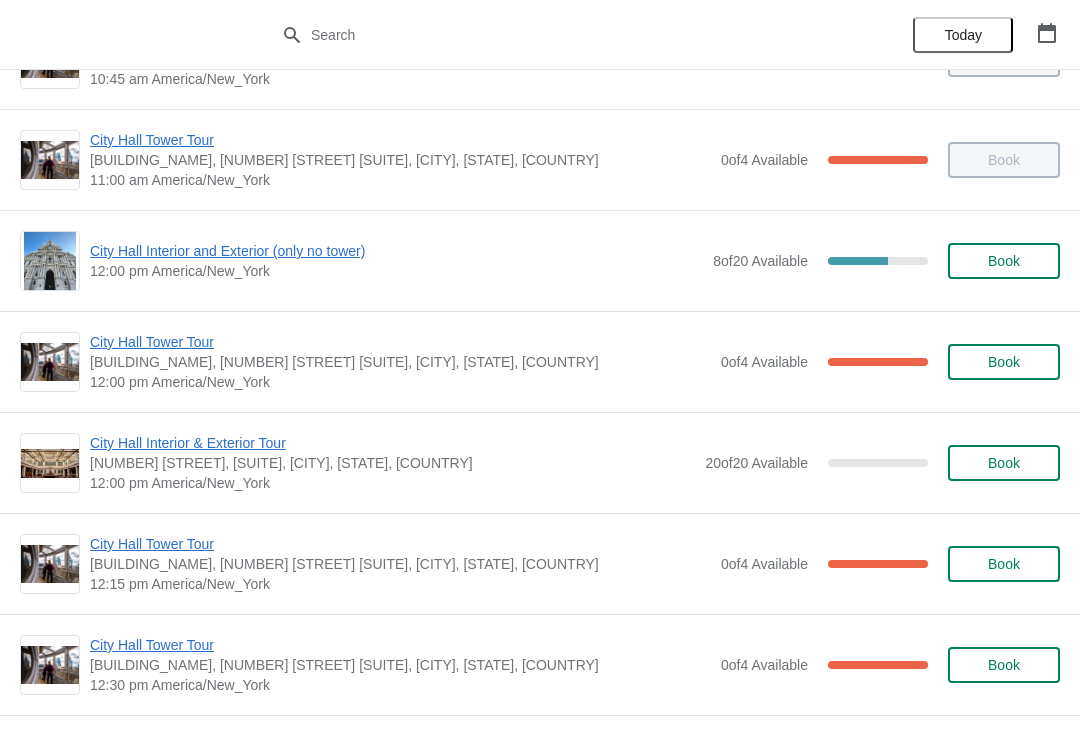 click on "City Hall Interior and Exterior (only no tower)" at bounding box center (396, 251) 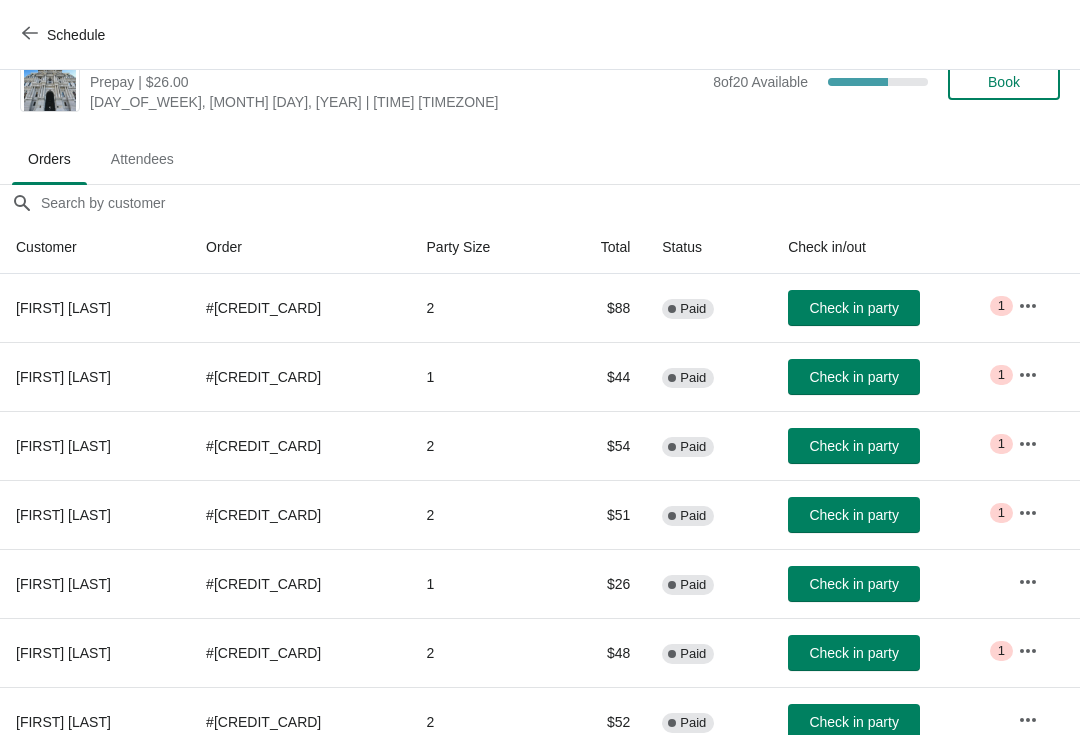 scroll, scrollTop: 38, scrollLeft: 0, axis: vertical 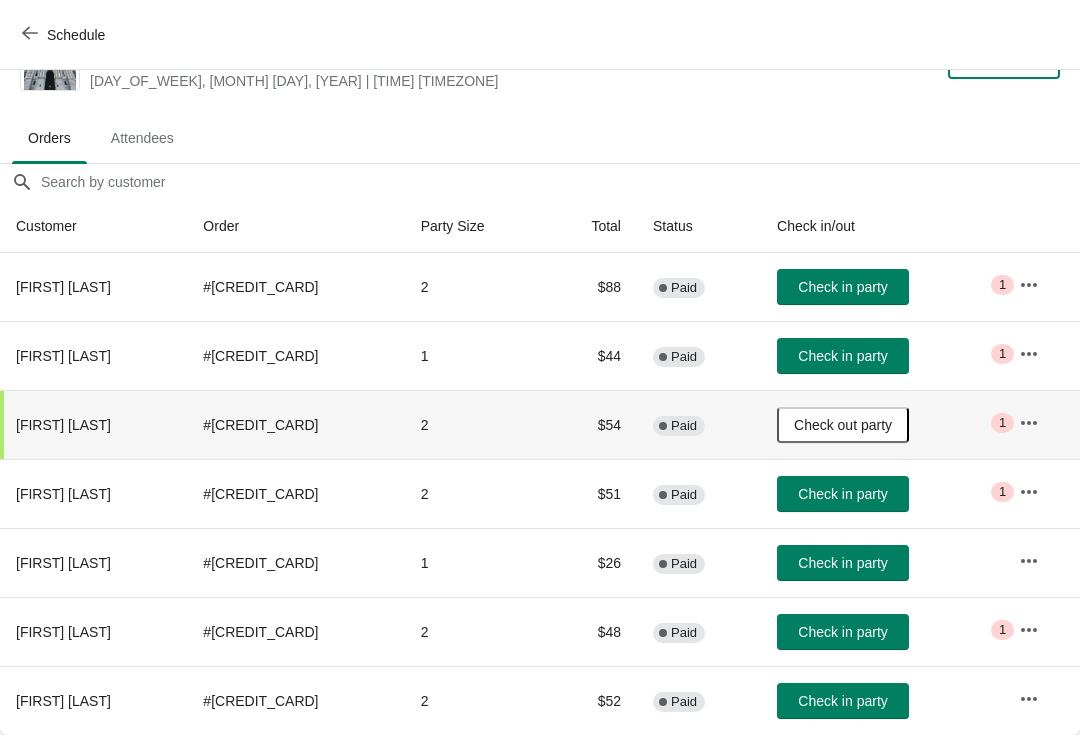 click on "Check in party" at bounding box center (843, 701) 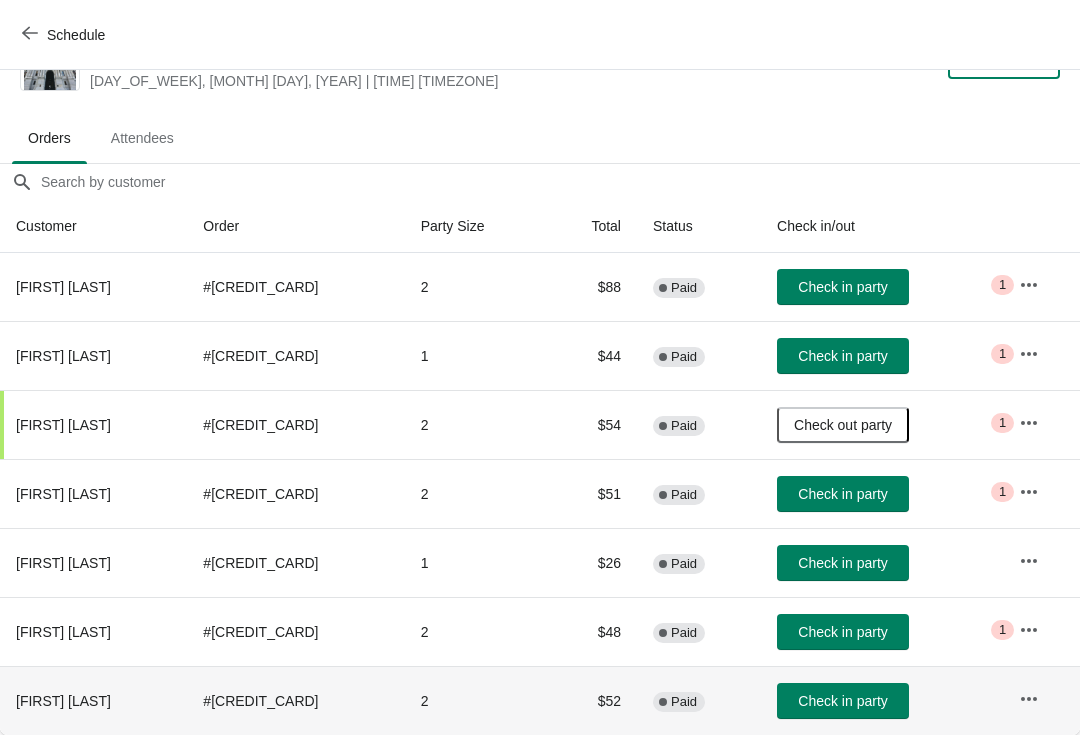 click on "Check in party" at bounding box center [843, 701] 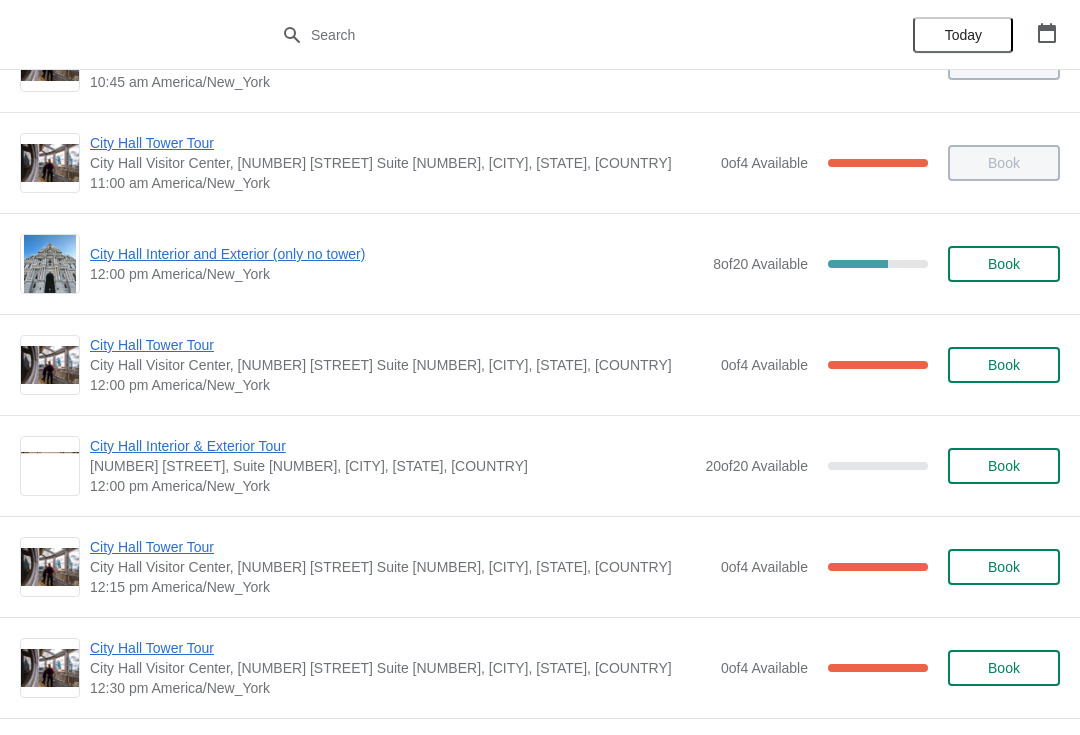 scroll, scrollTop: 686, scrollLeft: 0, axis: vertical 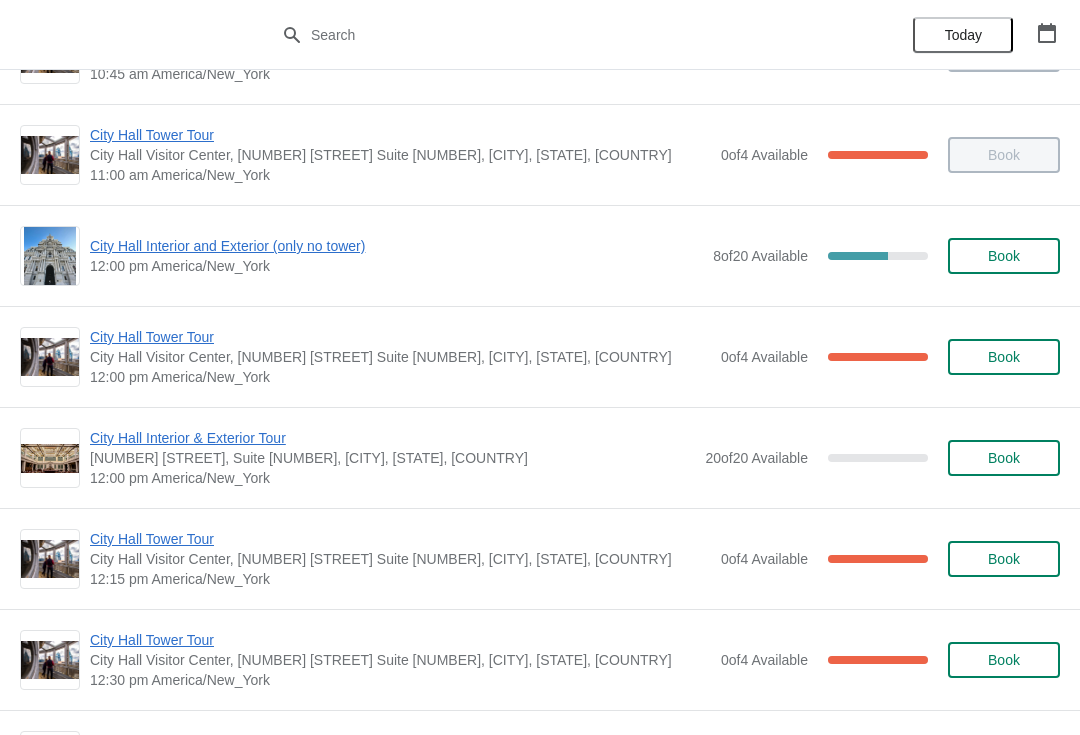 click on "City Hall Tower Tour" at bounding box center [400, 337] 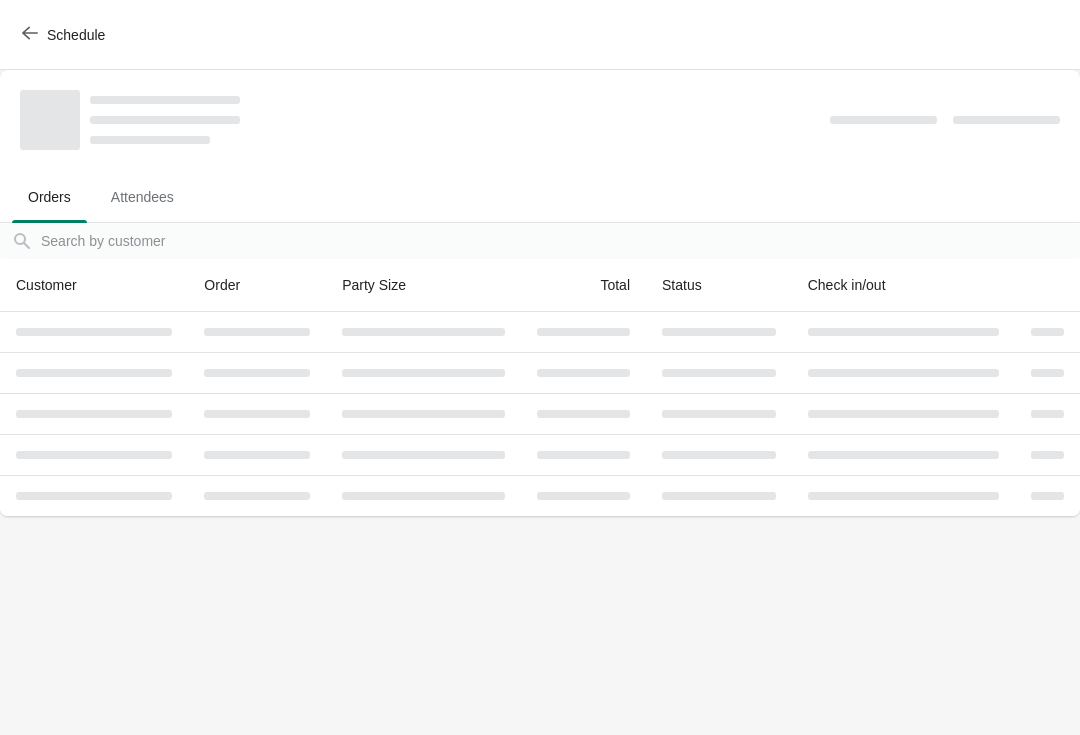 scroll, scrollTop: 0, scrollLeft: 0, axis: both 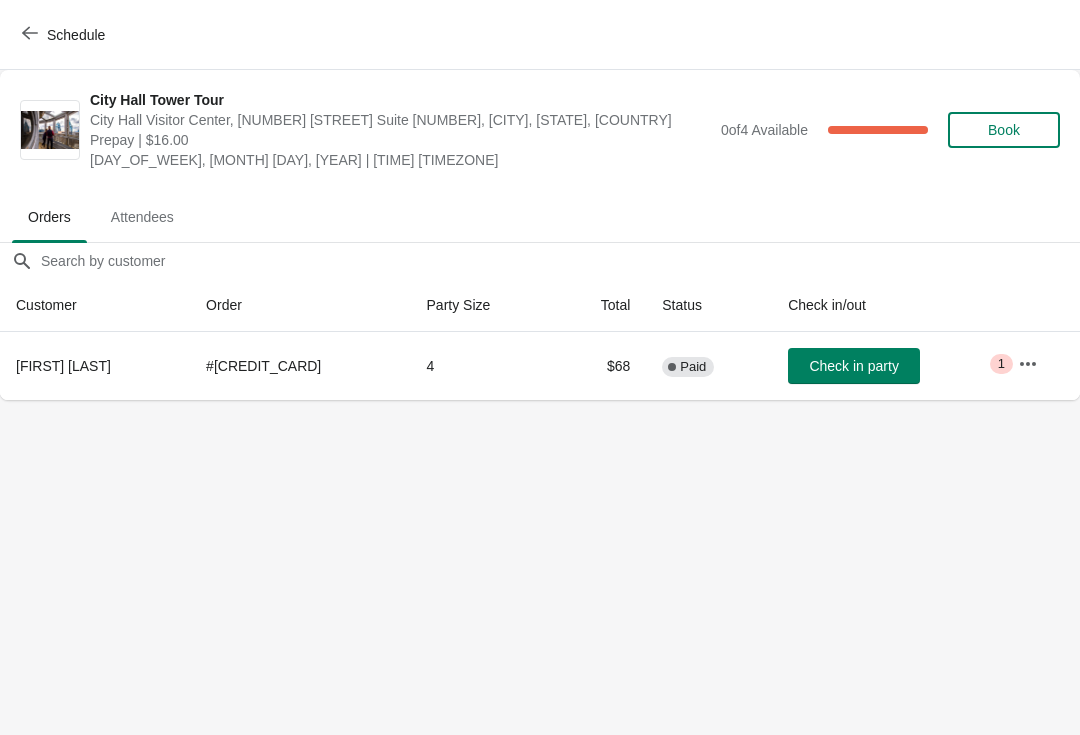 click on "Check in party" at bounding box center (853, 366) 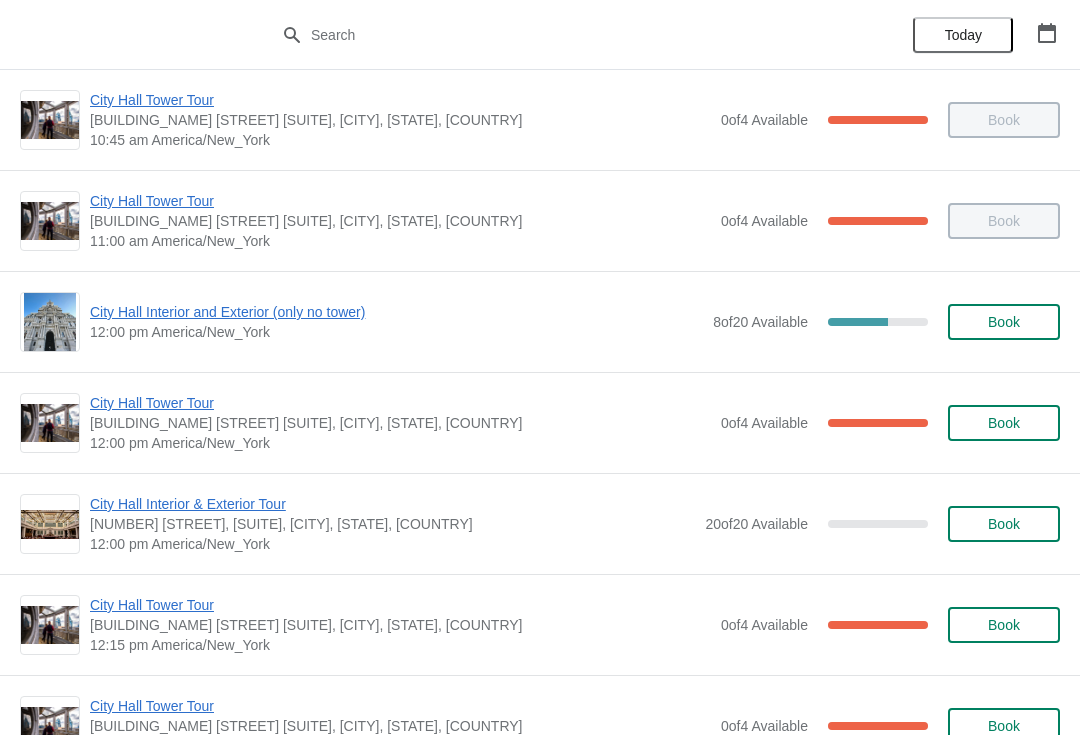 scroll, scrollTop: 619, scrollLeft: 0, axis: vertical 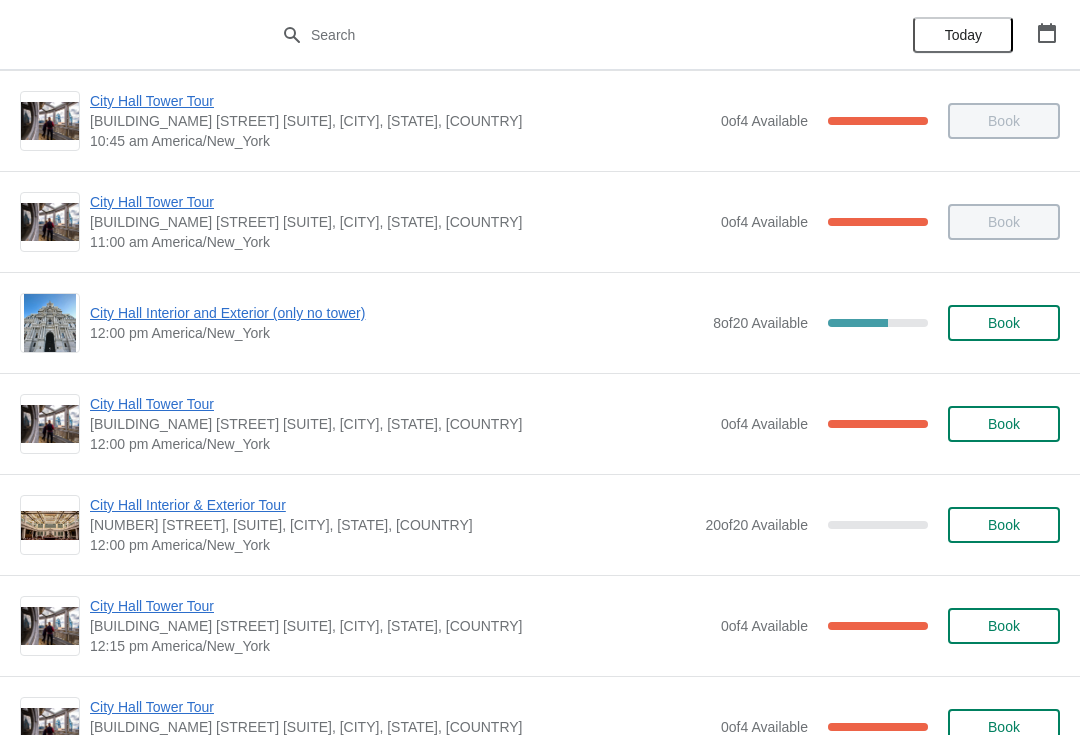 click on "City Hall Interior and Exterior (only no tower)" at bounding box center (396, 313) 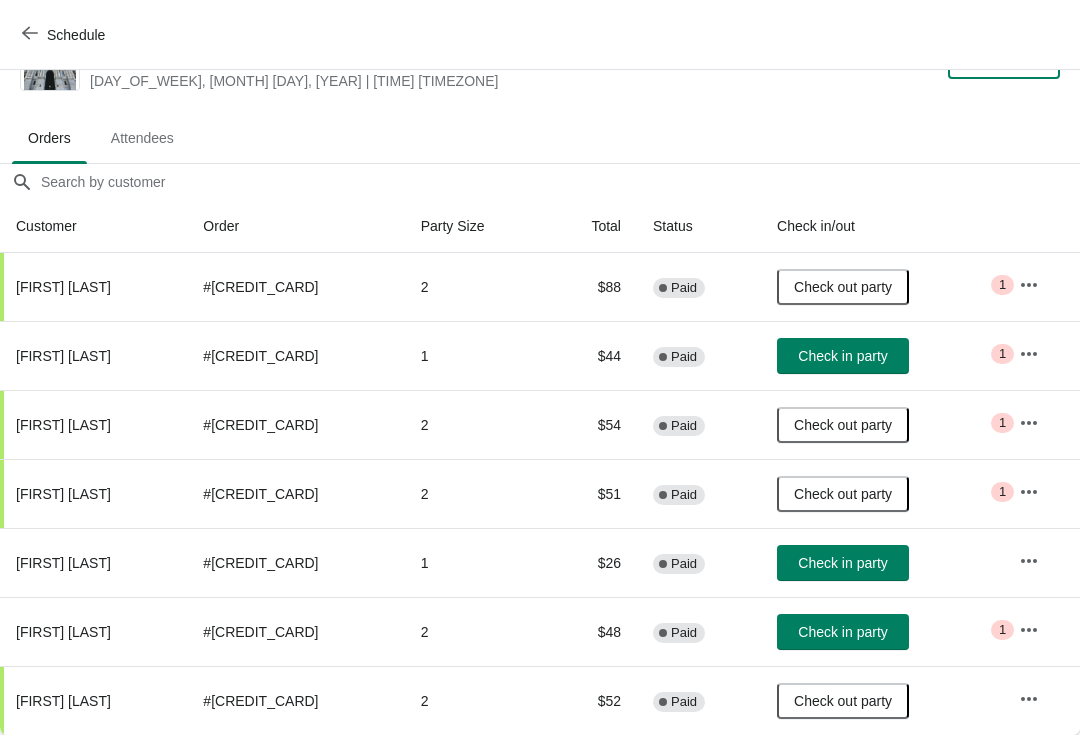 scroll, scrollTop: 59, scrollLeft: 0, axis: vertical 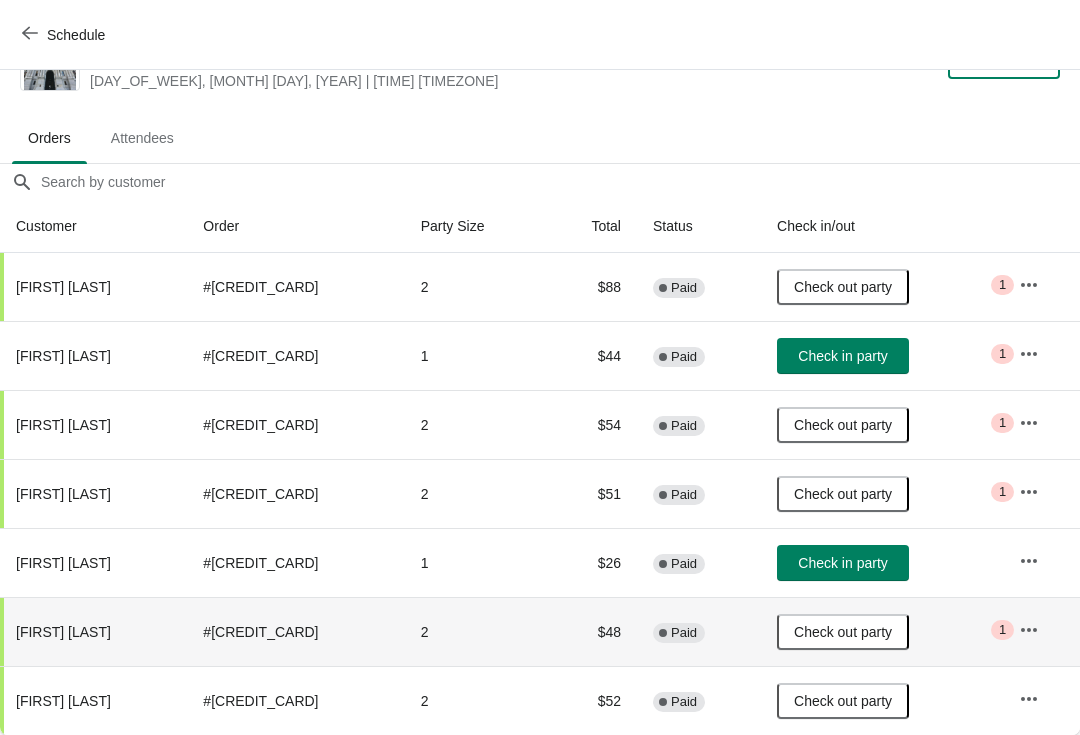 click on "Check in party" at bounding box center [842, 356] 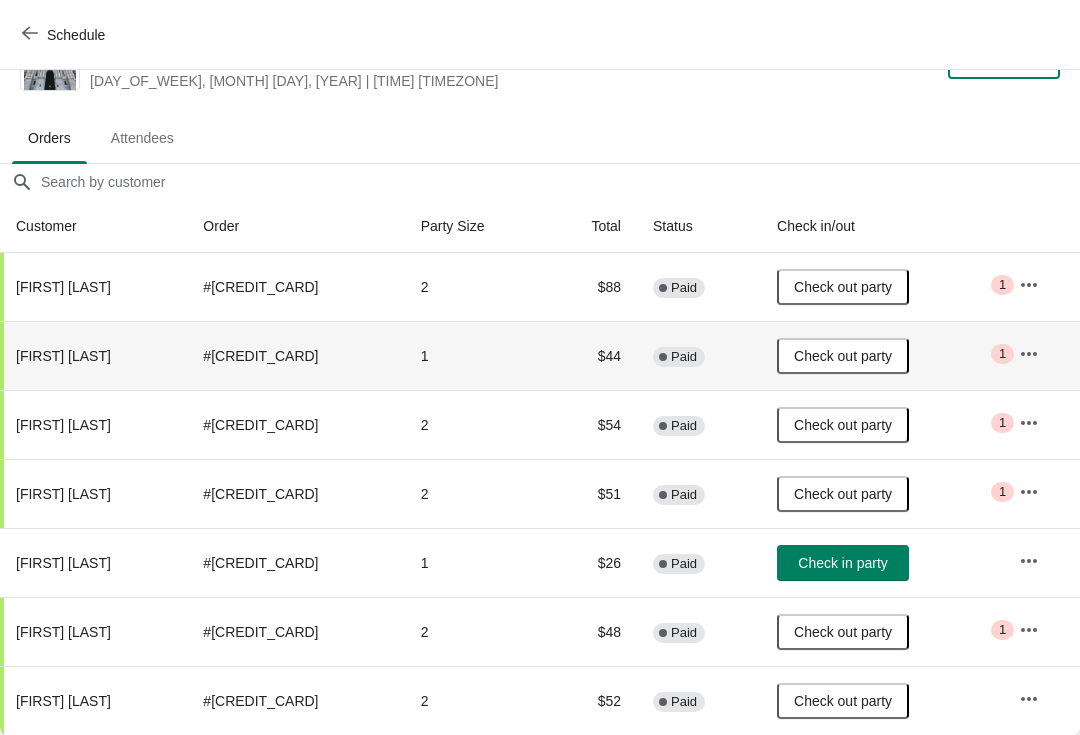 click on "Schedule" at bounding box center [65, 34] 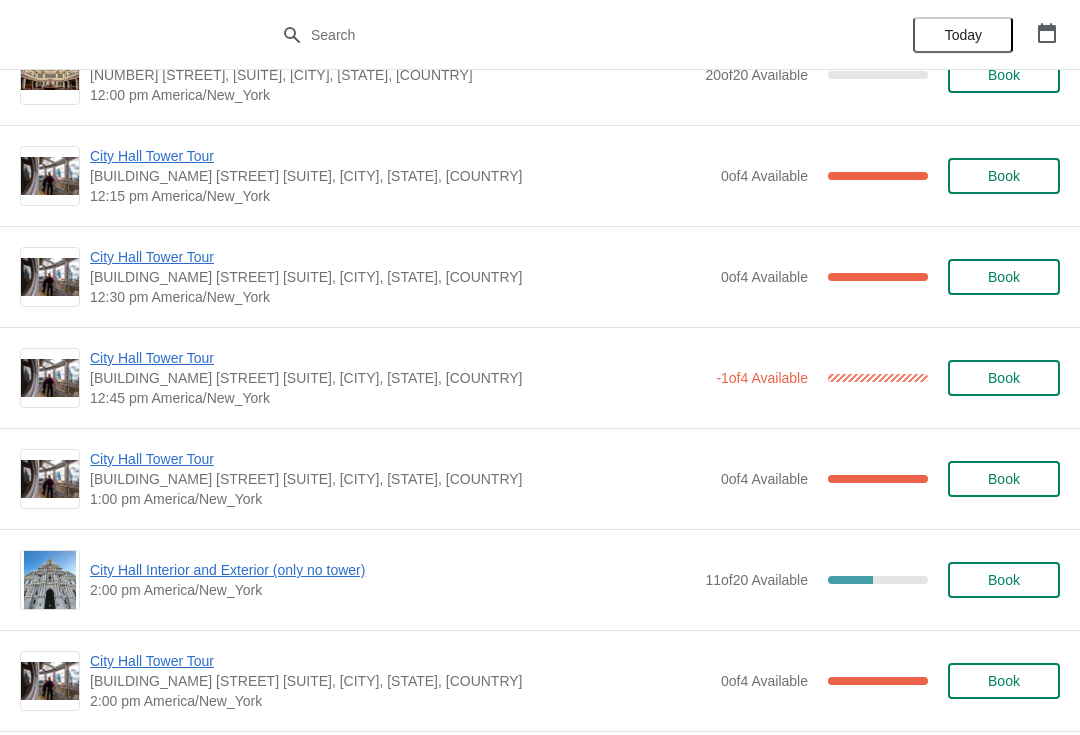 scroll, scrollTop: 1079, scrollLeft: 0, axis: vertical 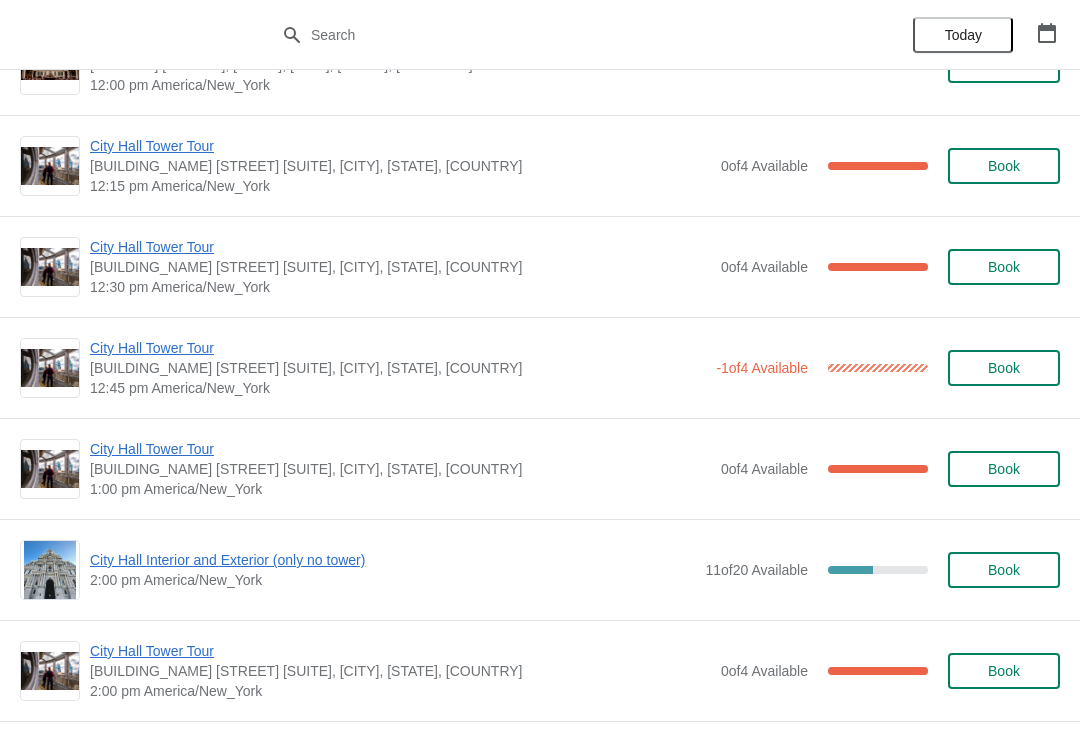 click on "City Hall Tower Tour" at bounding box center [400, 449] 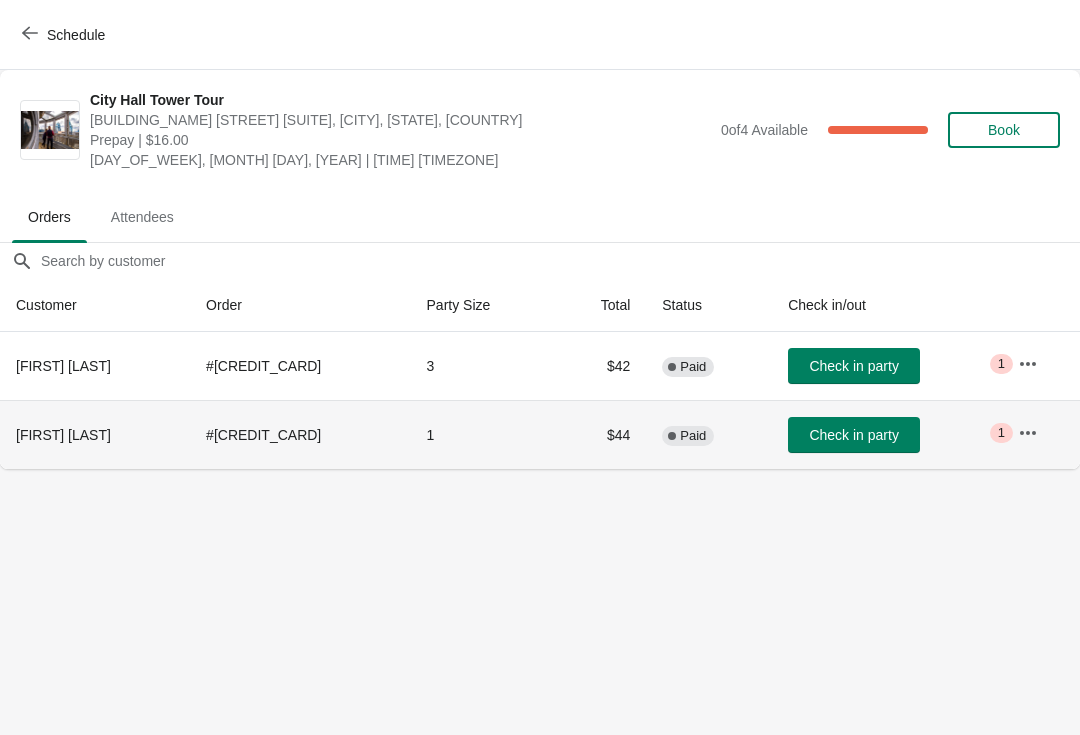 click on "Check in party" at bounding box center [853, 435] 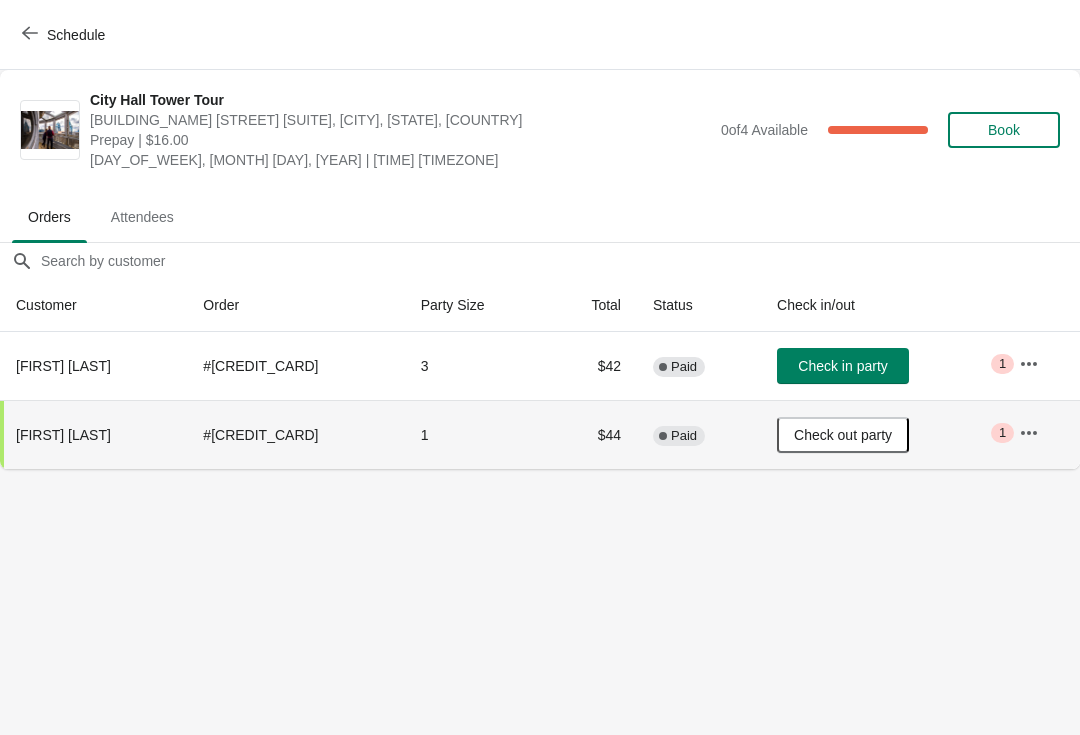 click 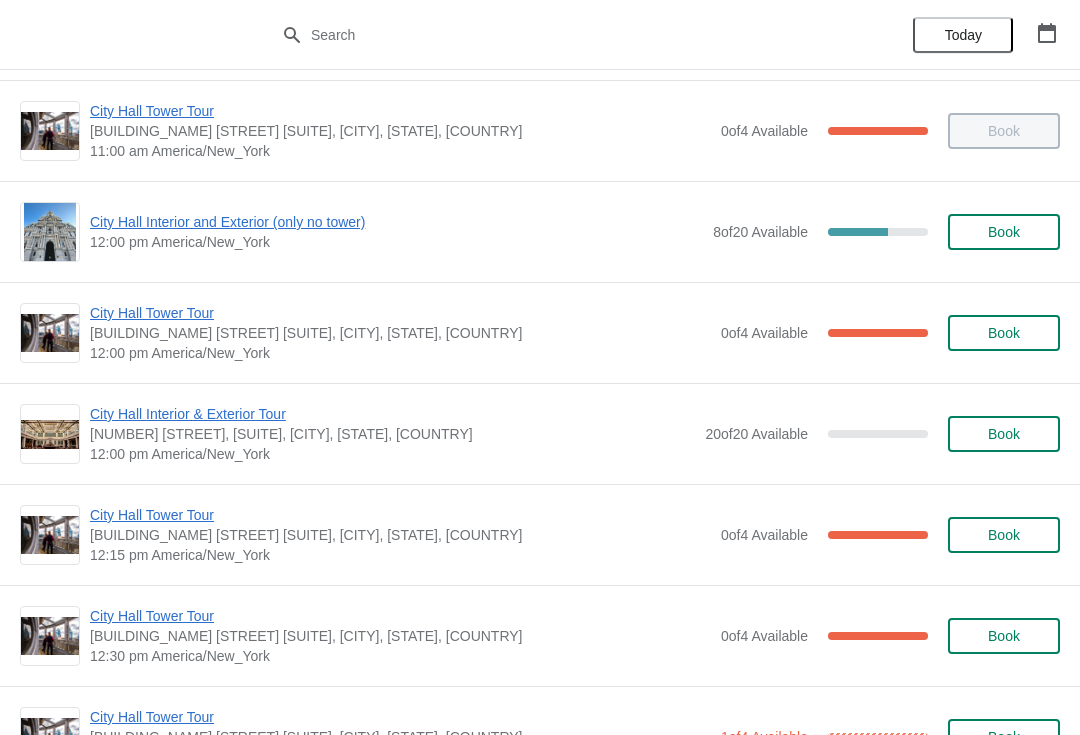 scroll, scrollTop: 697, scrollLeft: 0, axis: vertical 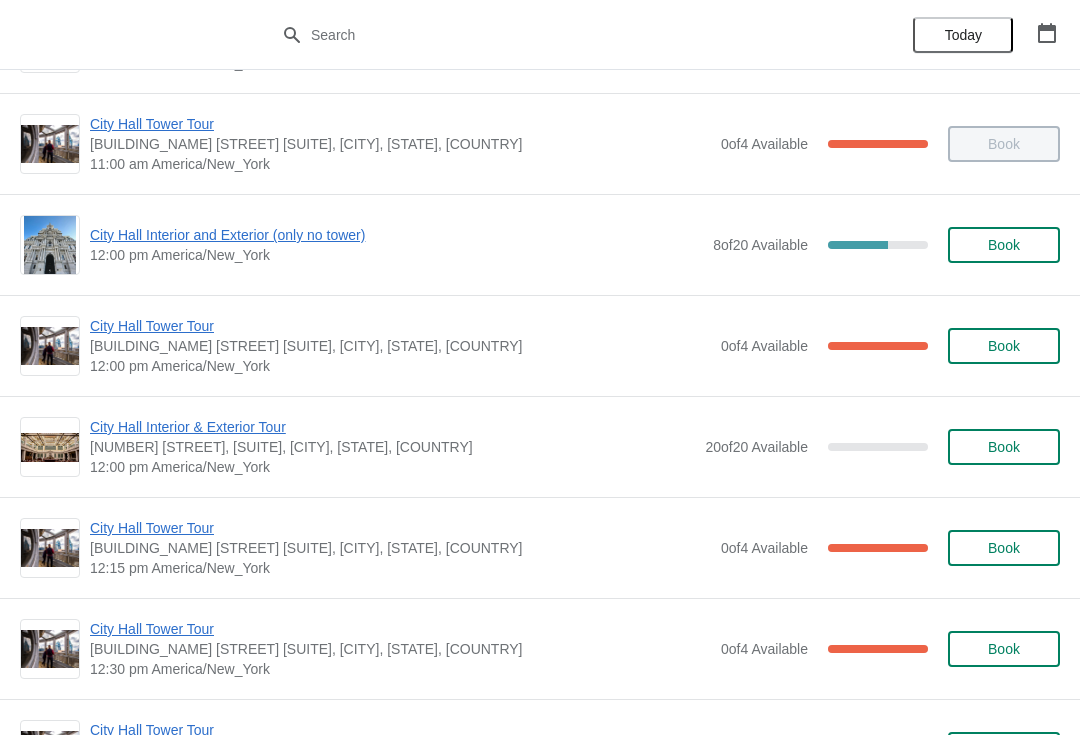click on "City Hall Interior and Exterior (only no tower)" at bounding box center (396, 235) 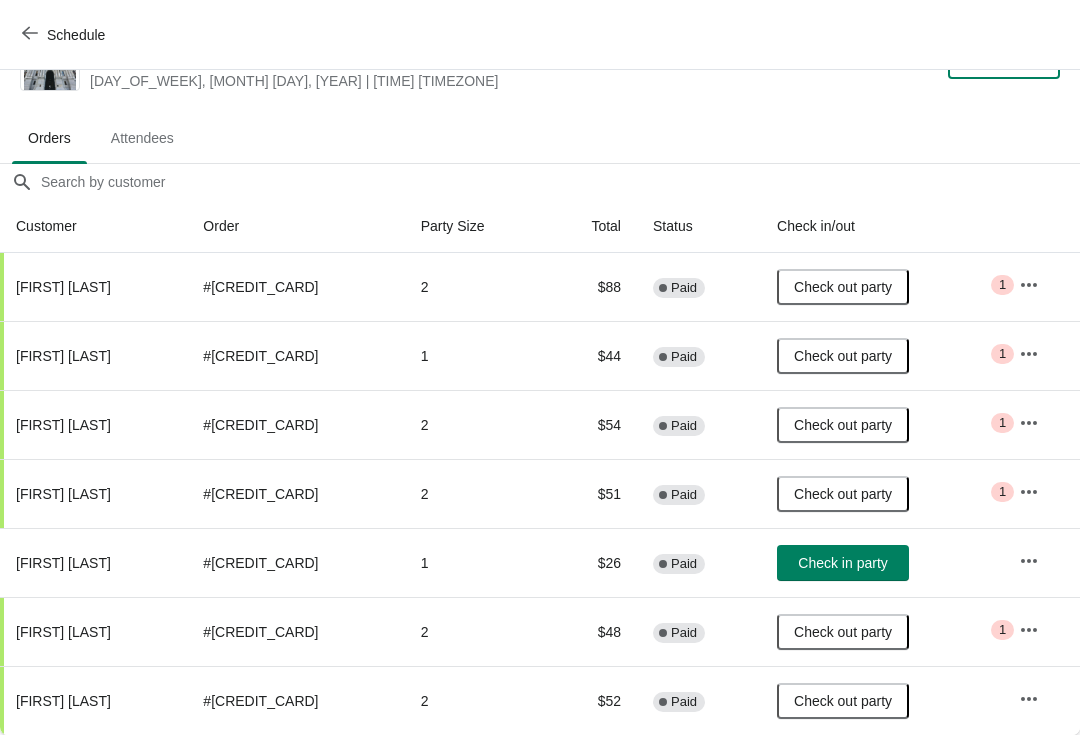 scroll, scrollTop: 59, scrollLeft: 0, axis: vertical 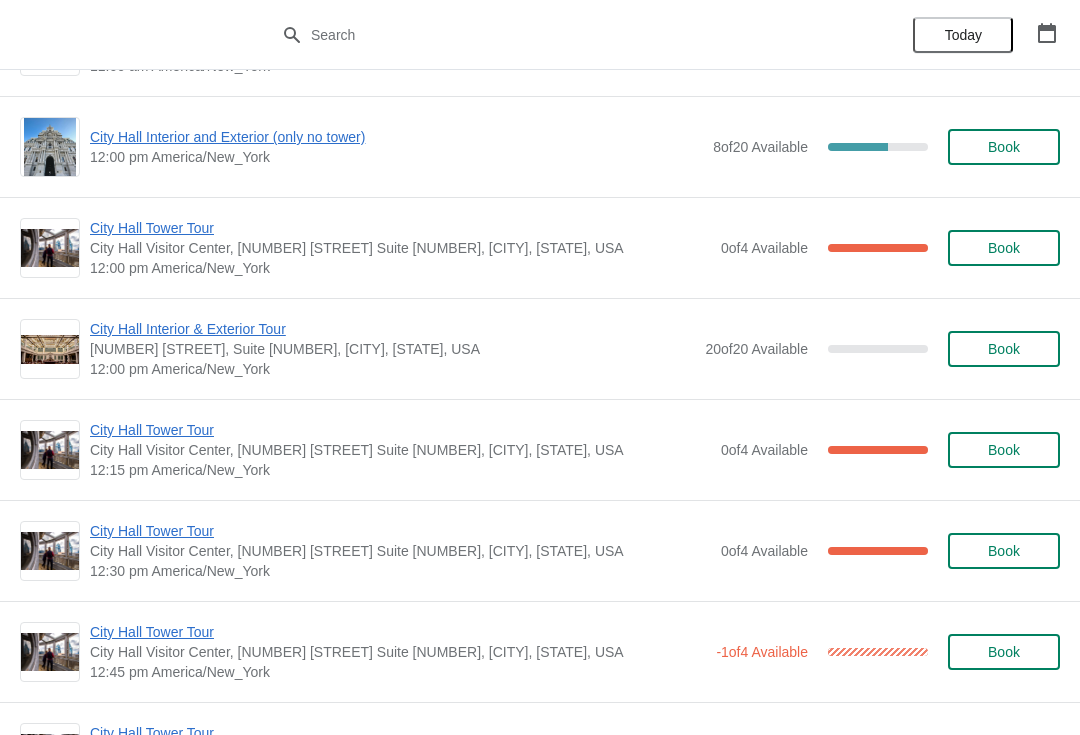 click on "City Hall Tower Tour" at bounding box center [400, 228] 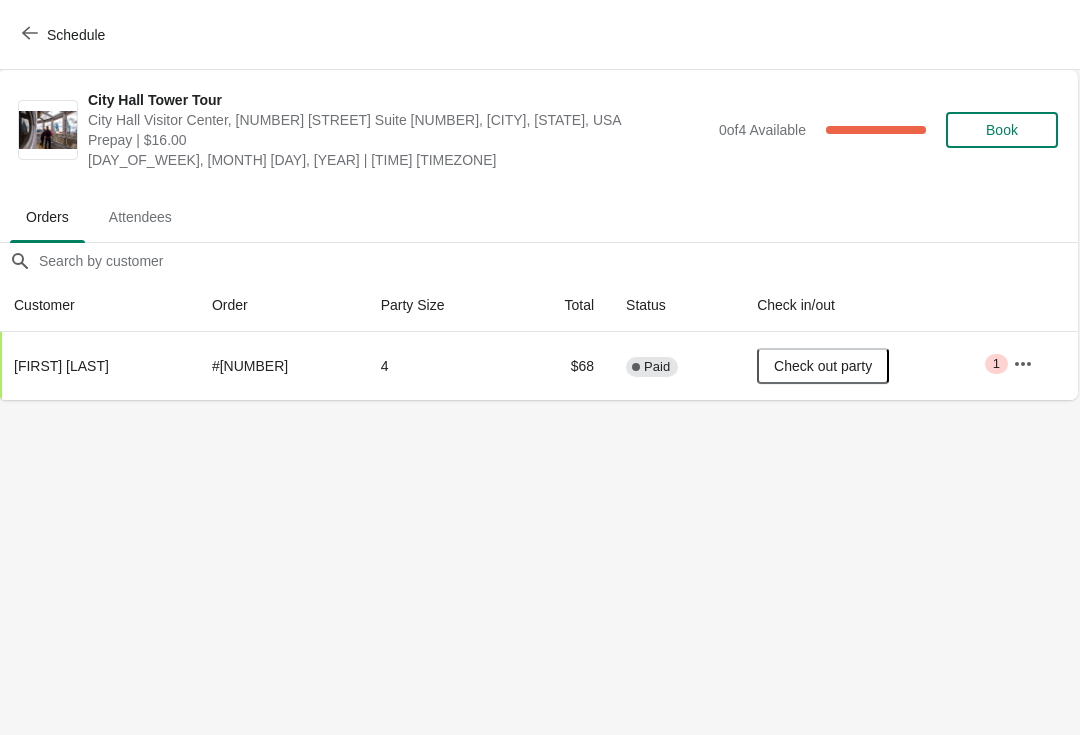 scroll, scrollTop: 0, scrollLeft: 1, axis: horizontal 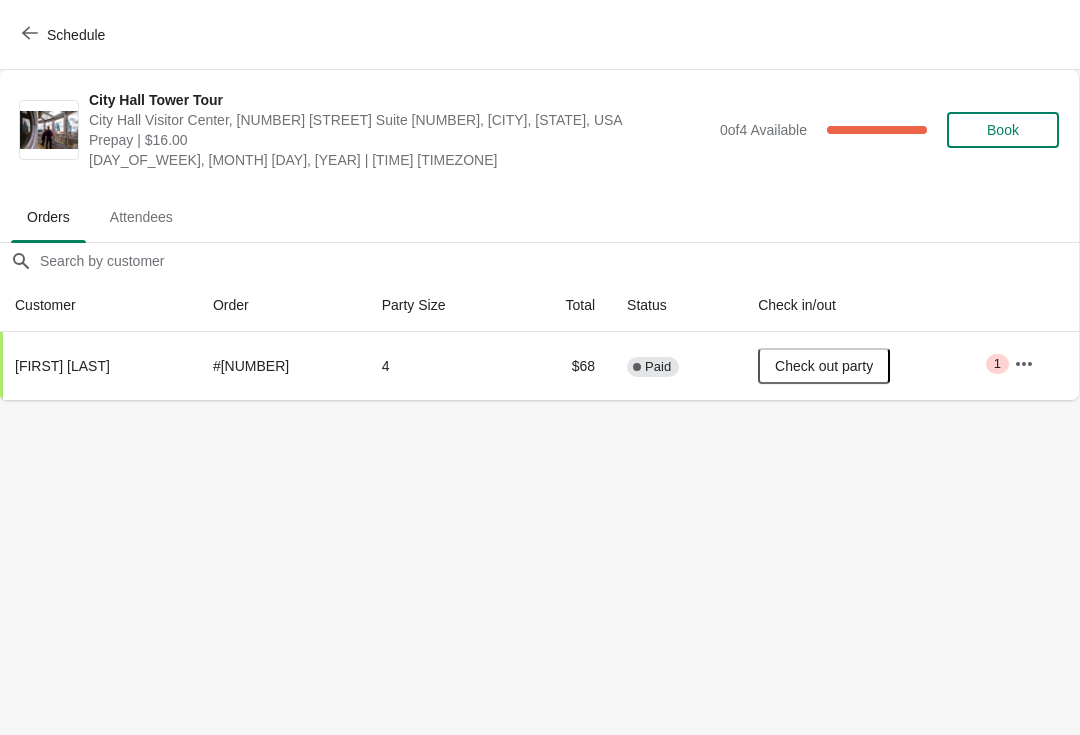 click 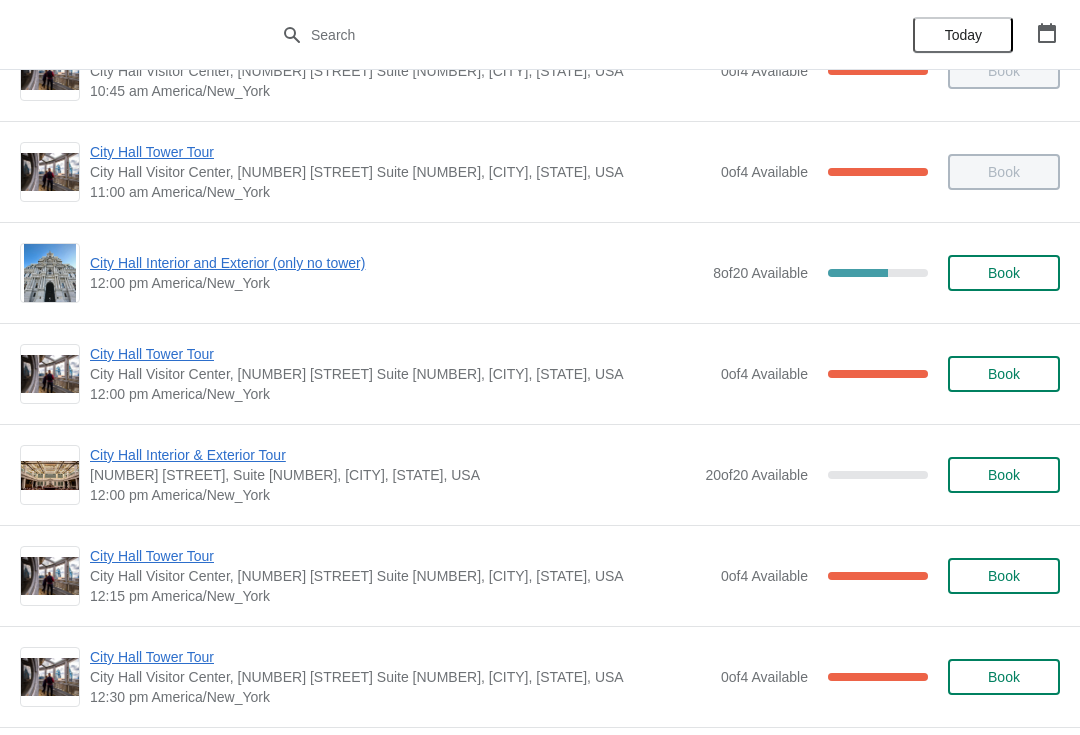 scroll, scrollTop: 705, scrollLeft: 0, axis: vertical 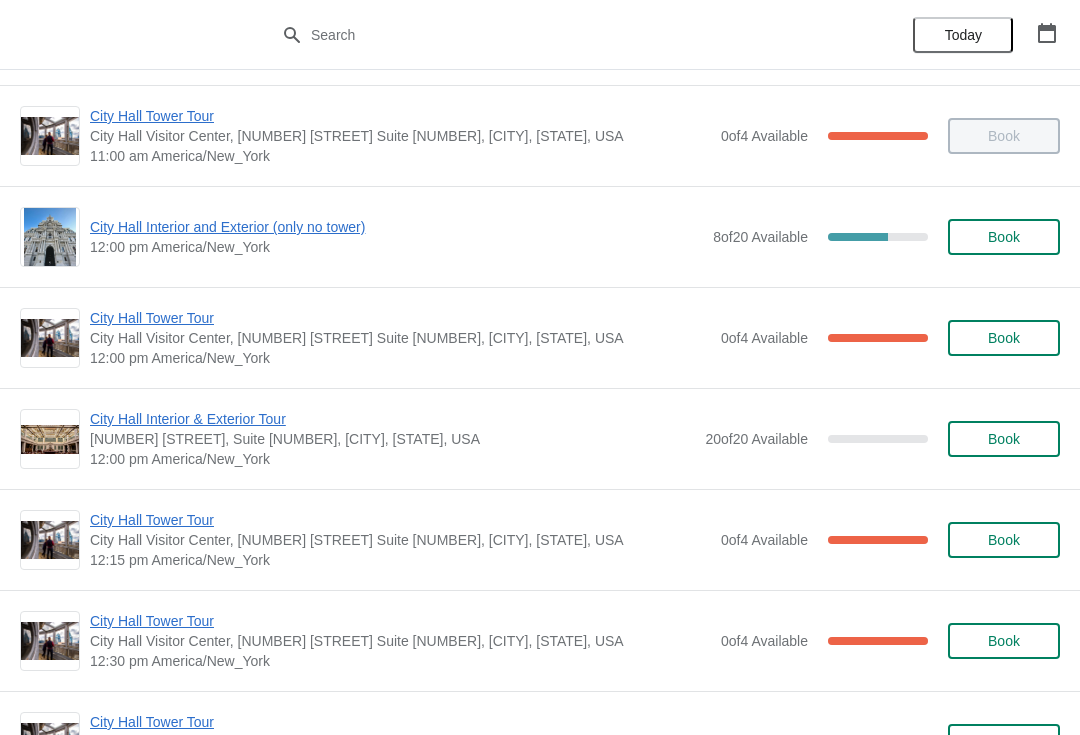 click on "City Hall Interior and Exterior (only no tower)" at bounding box center (396, 227) 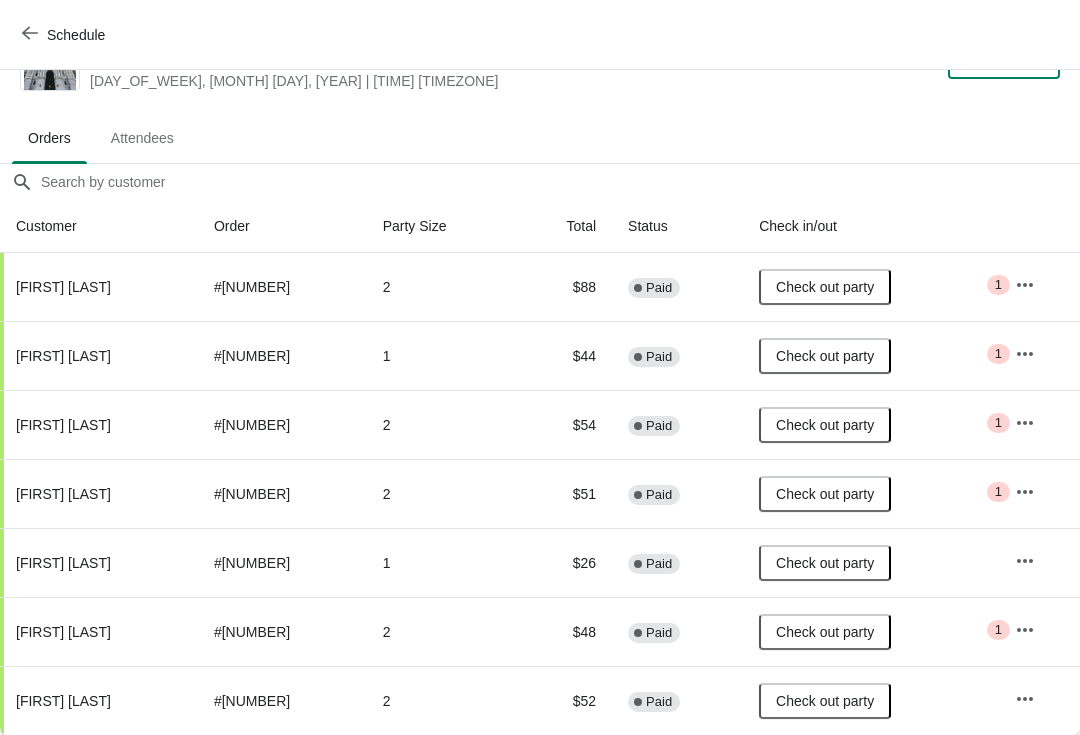 scroll, scrollTop: 59, scrollLeft: 0, axis: vertical 